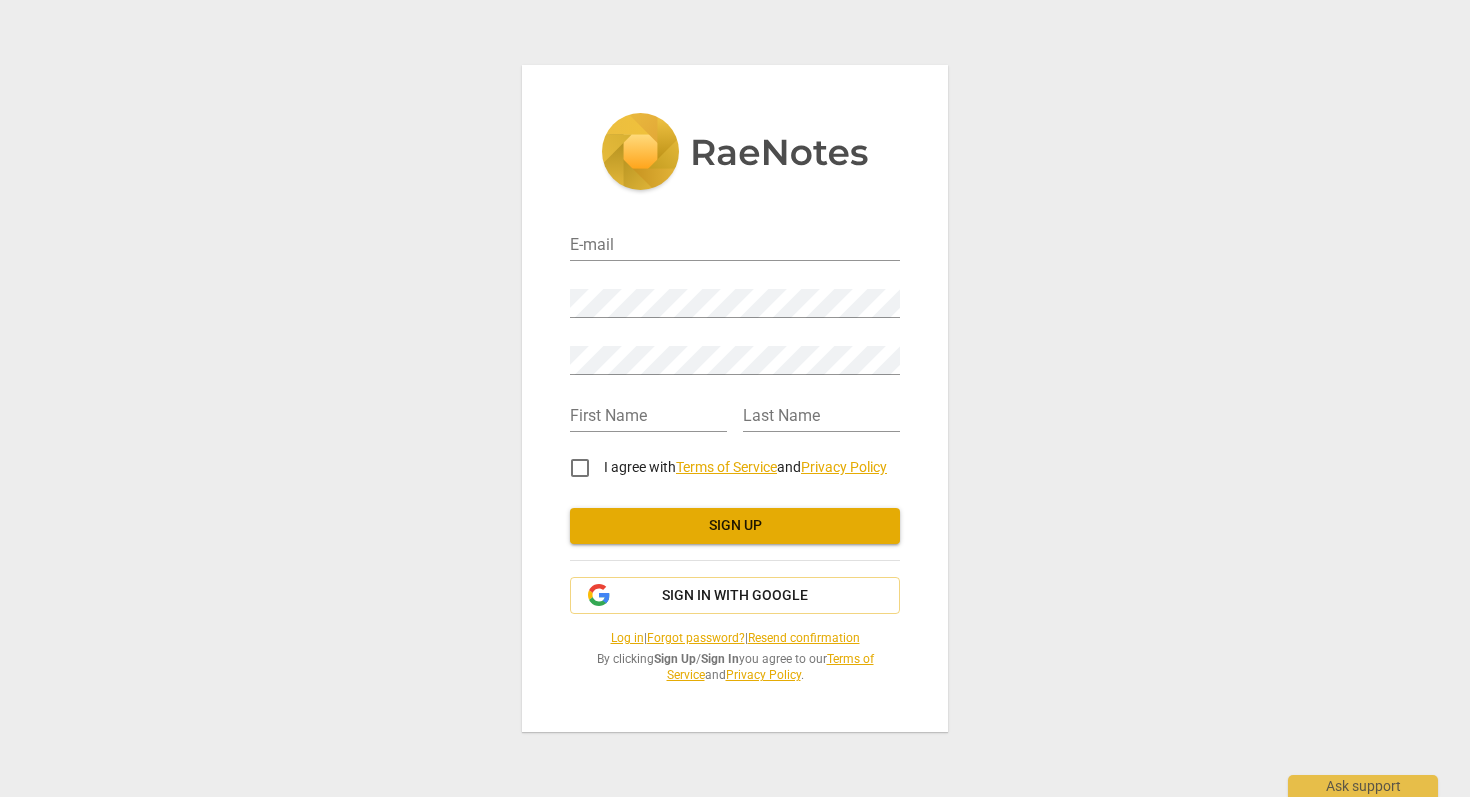 scroll, scrollTop: 0, scrollLeft: 0, axis: both 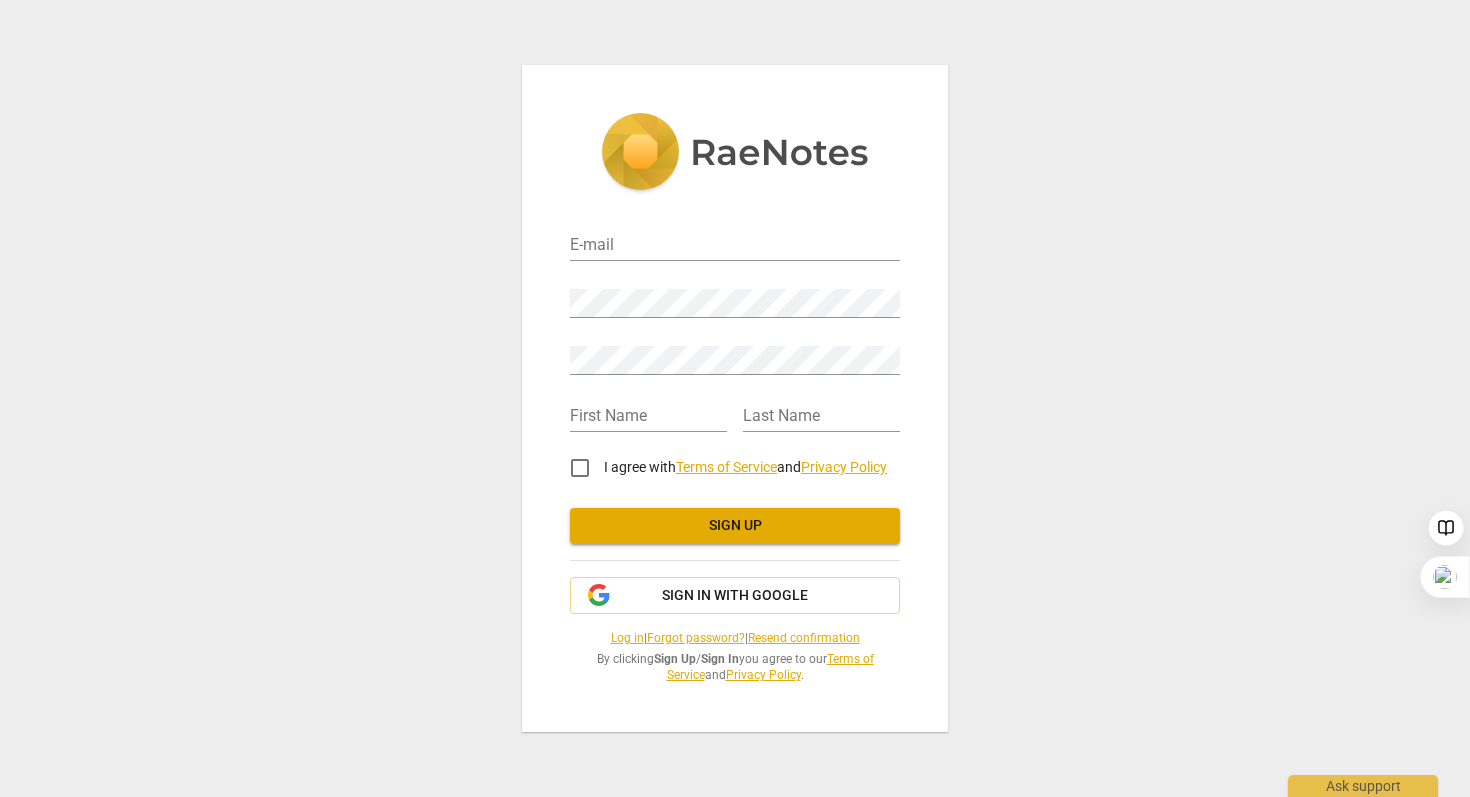 type on "jenn@vergecoaching.com" 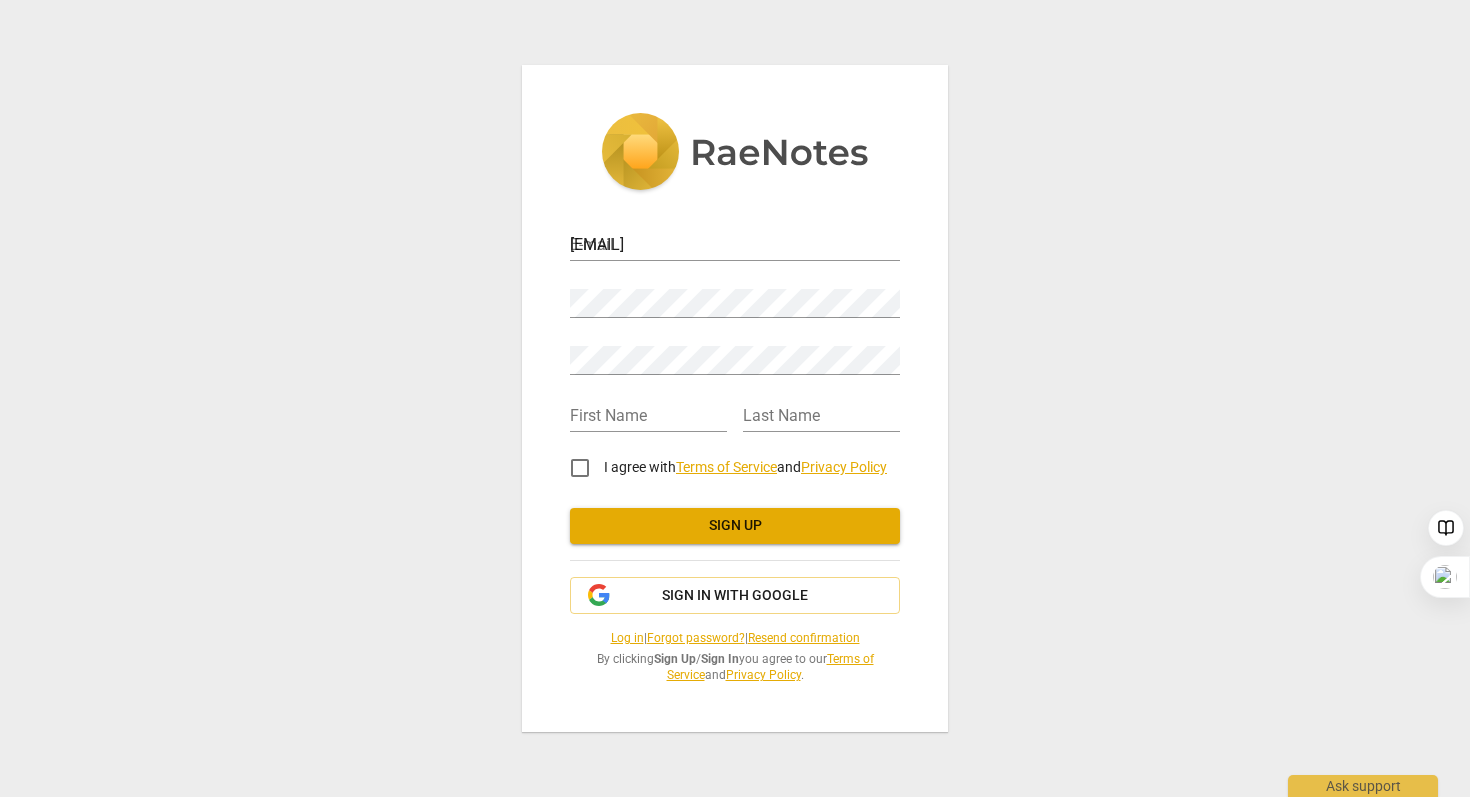 click on "Log in" at bounding box center (627, 638) 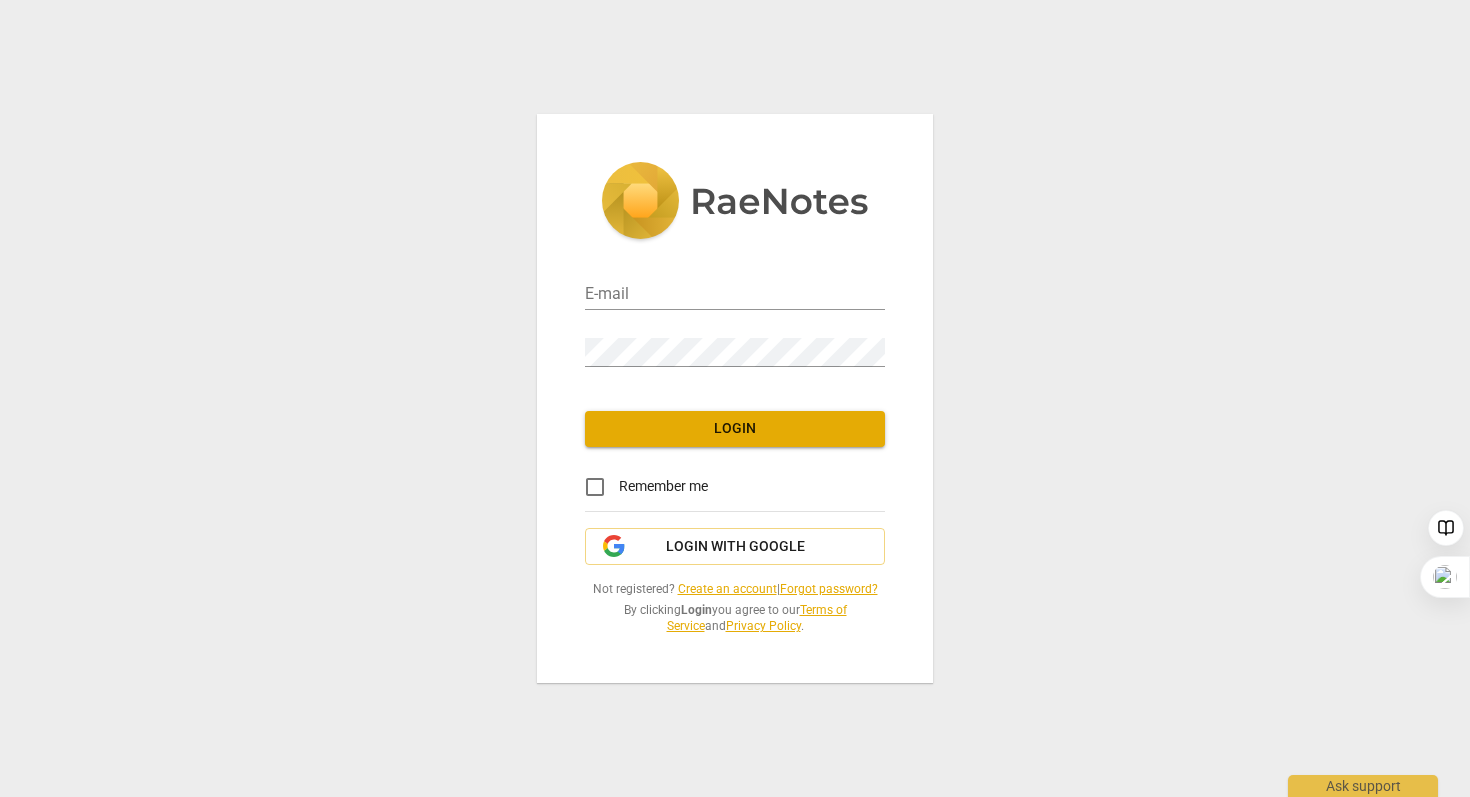 type on "jenn@vergecoaching.com" 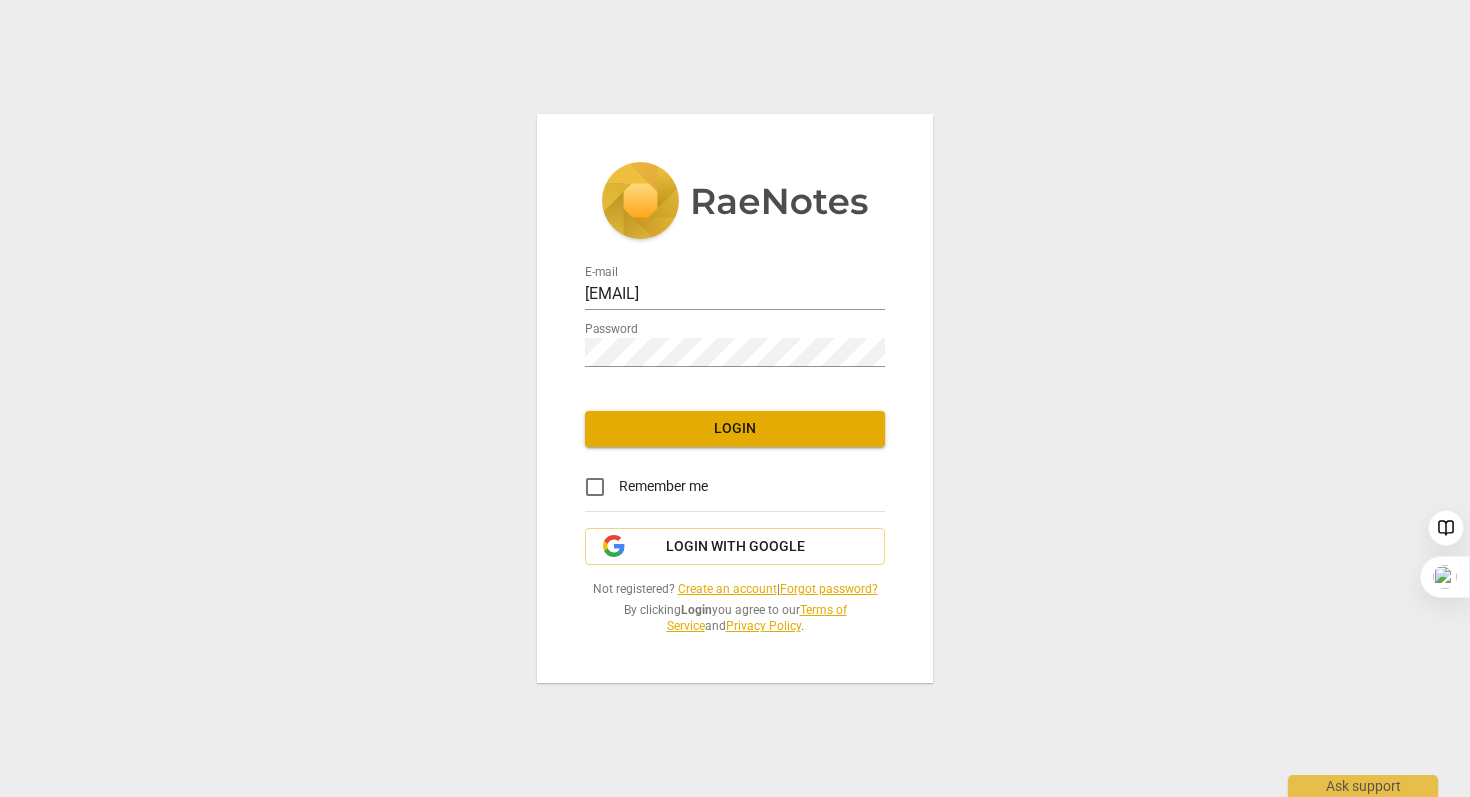 click on "Login" at bounding box center [735, 429] 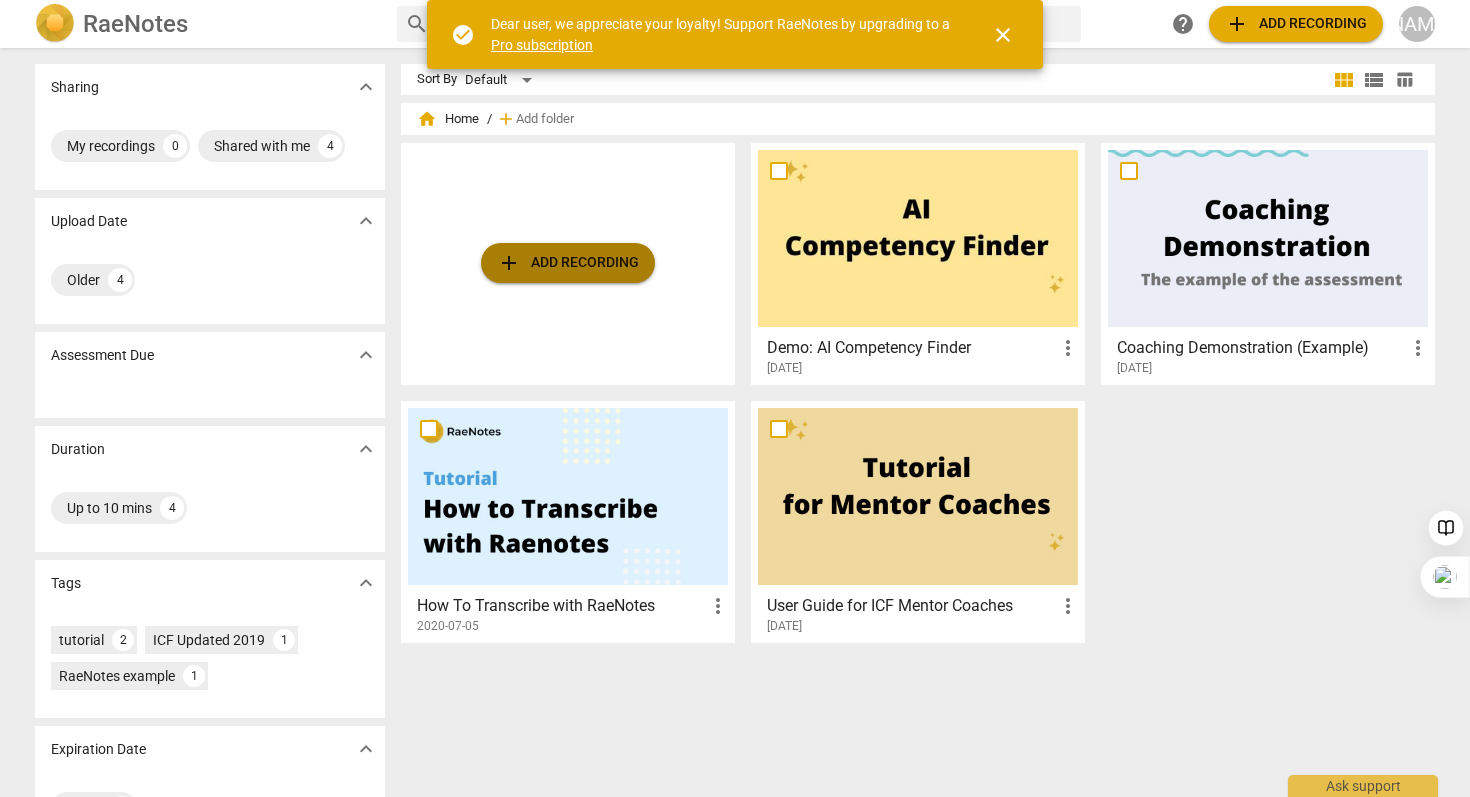 click on "add   Add recording" at bounding box center (568, 263) 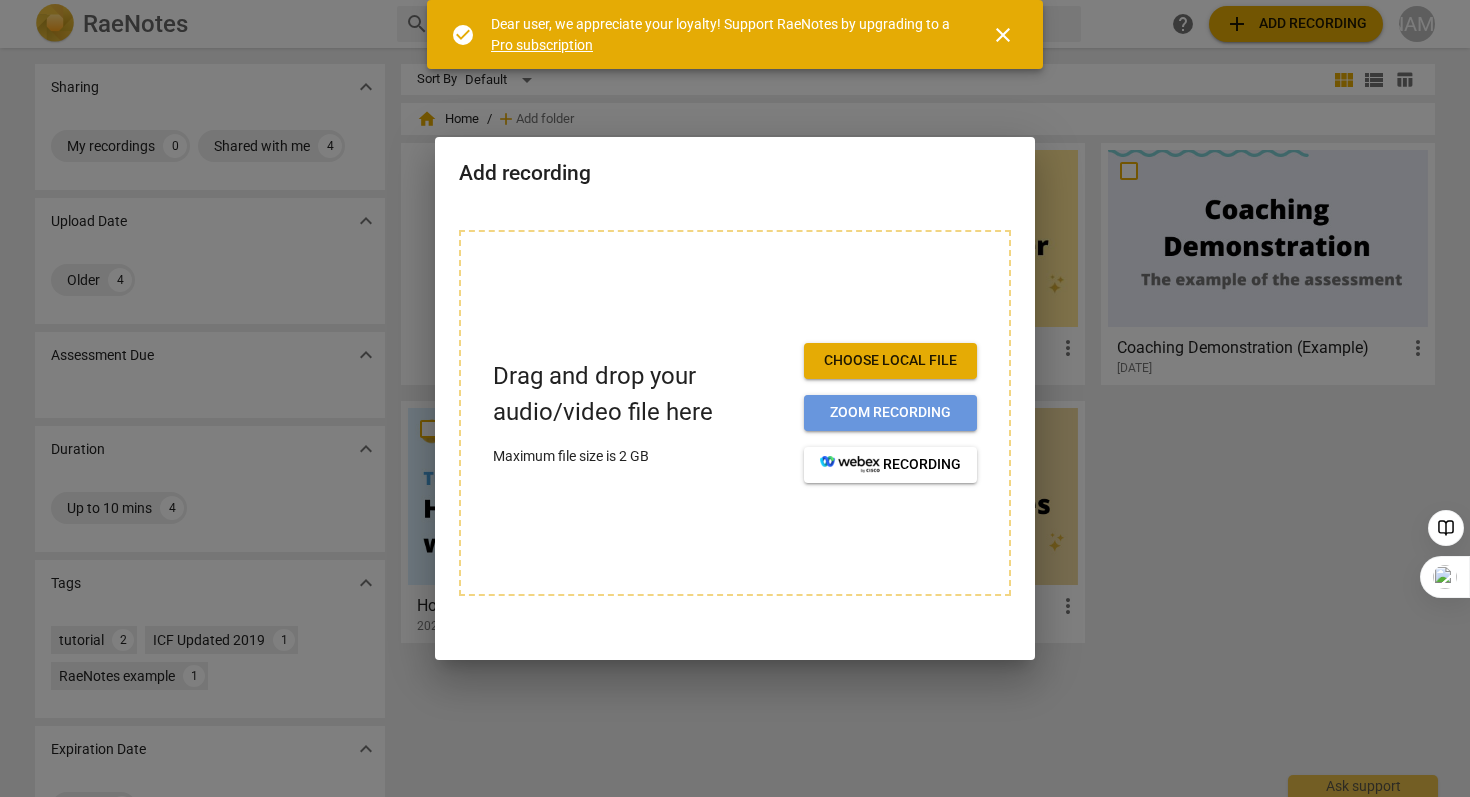click on "Zoom recording" at bounding box center (890, 413) 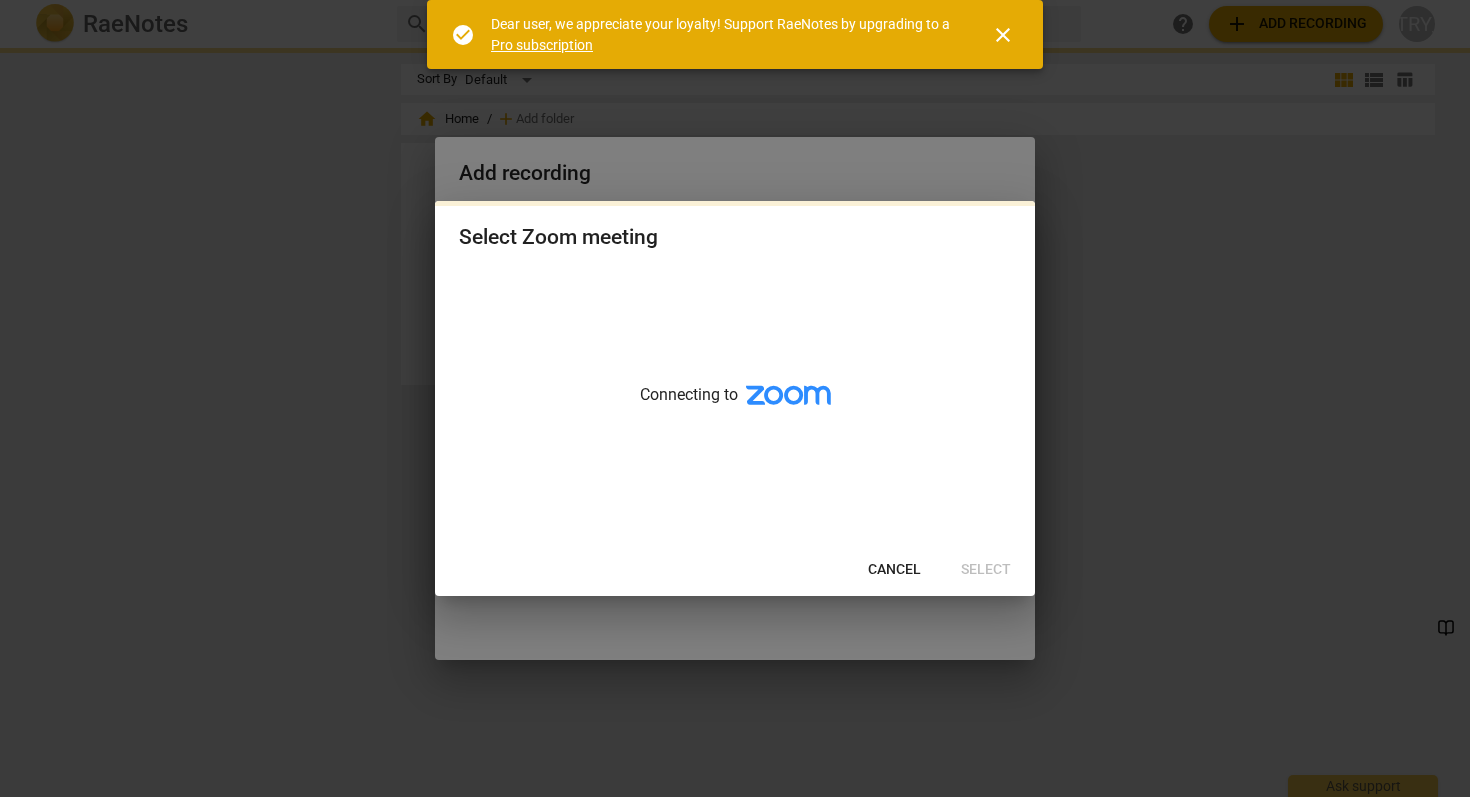 scroll, scrollTop: 0, scrollLeft: 0, axis: both 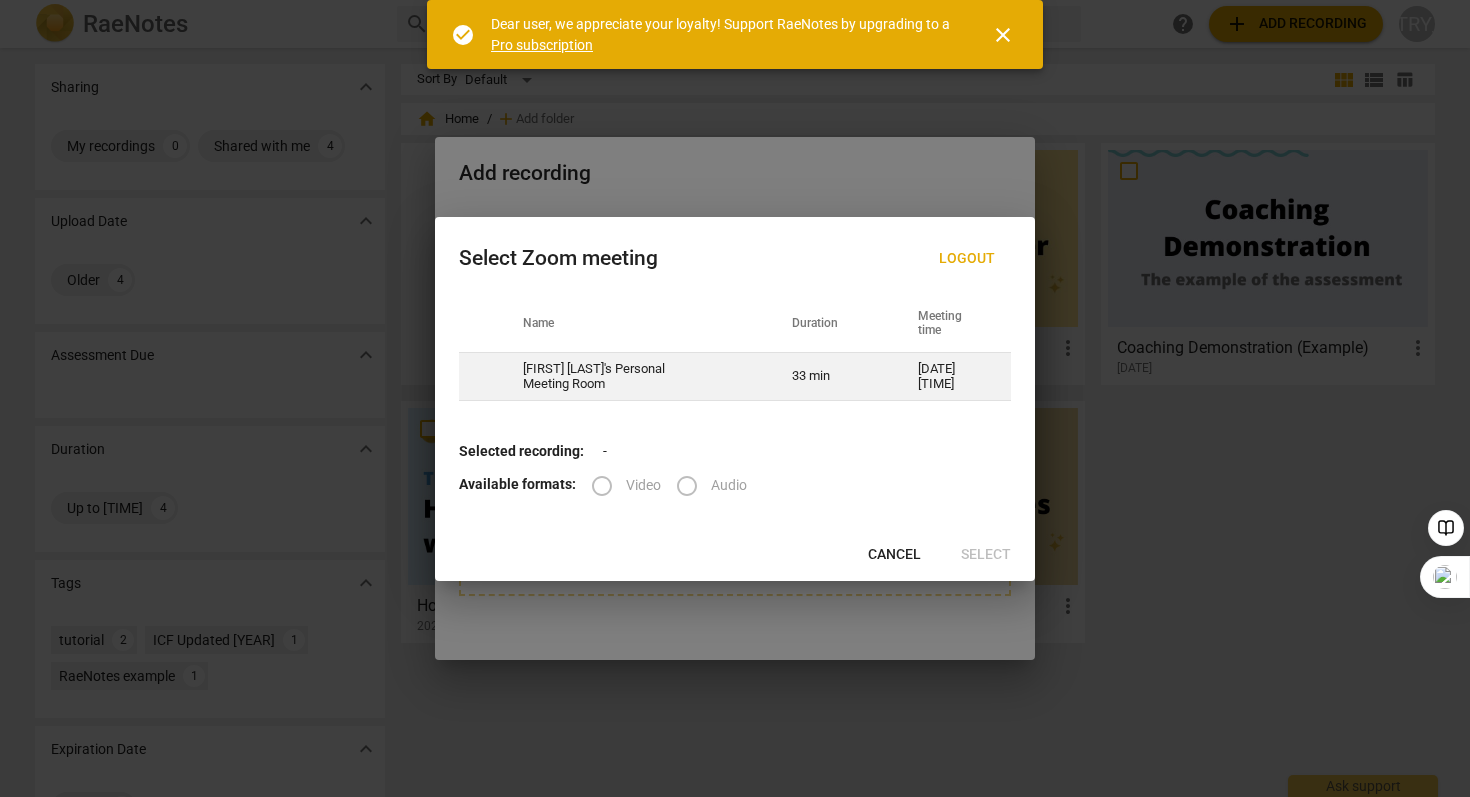 click on "33 min" at bounding box center [831, 377] 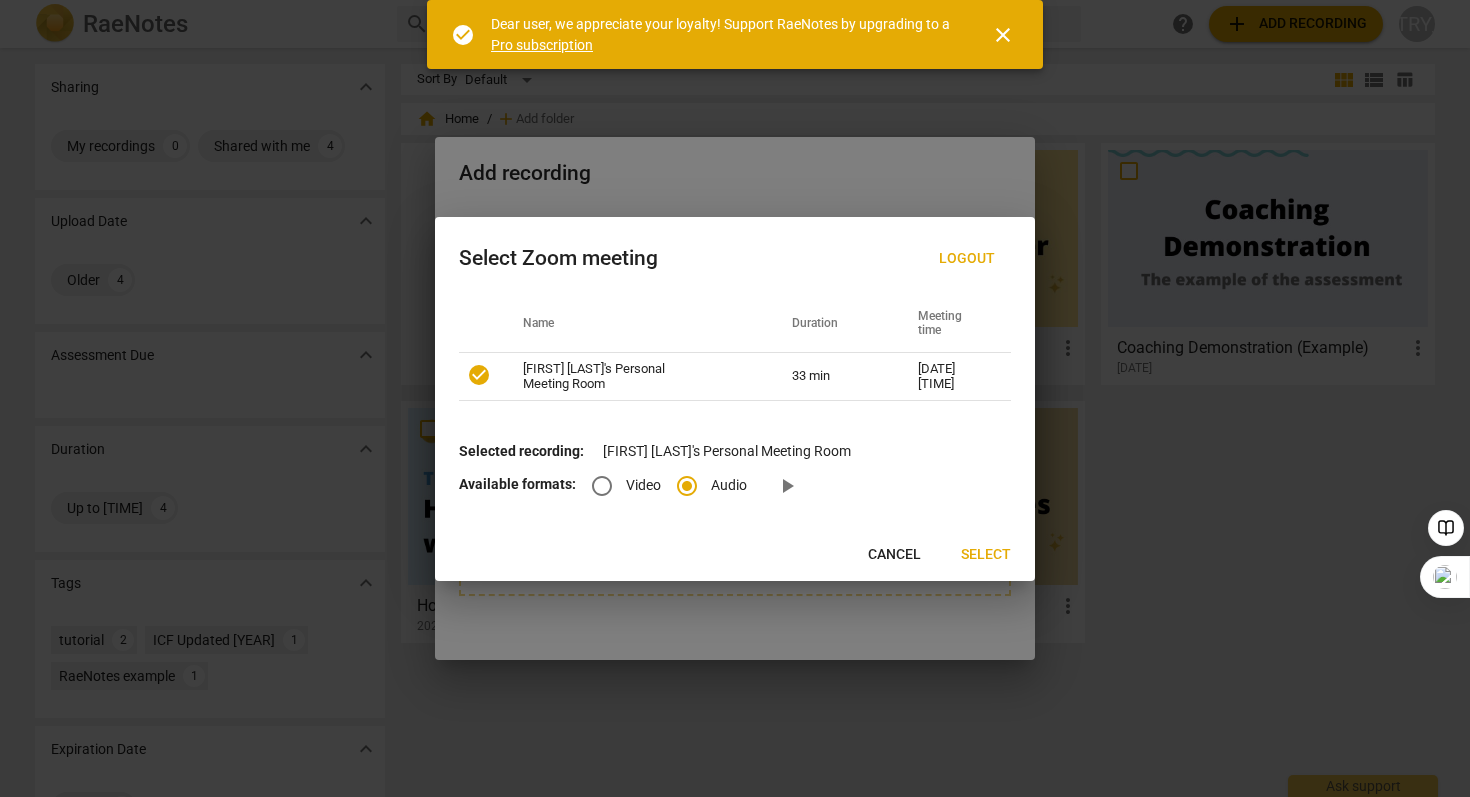 click on "Select" at bounding box center (986, 555) 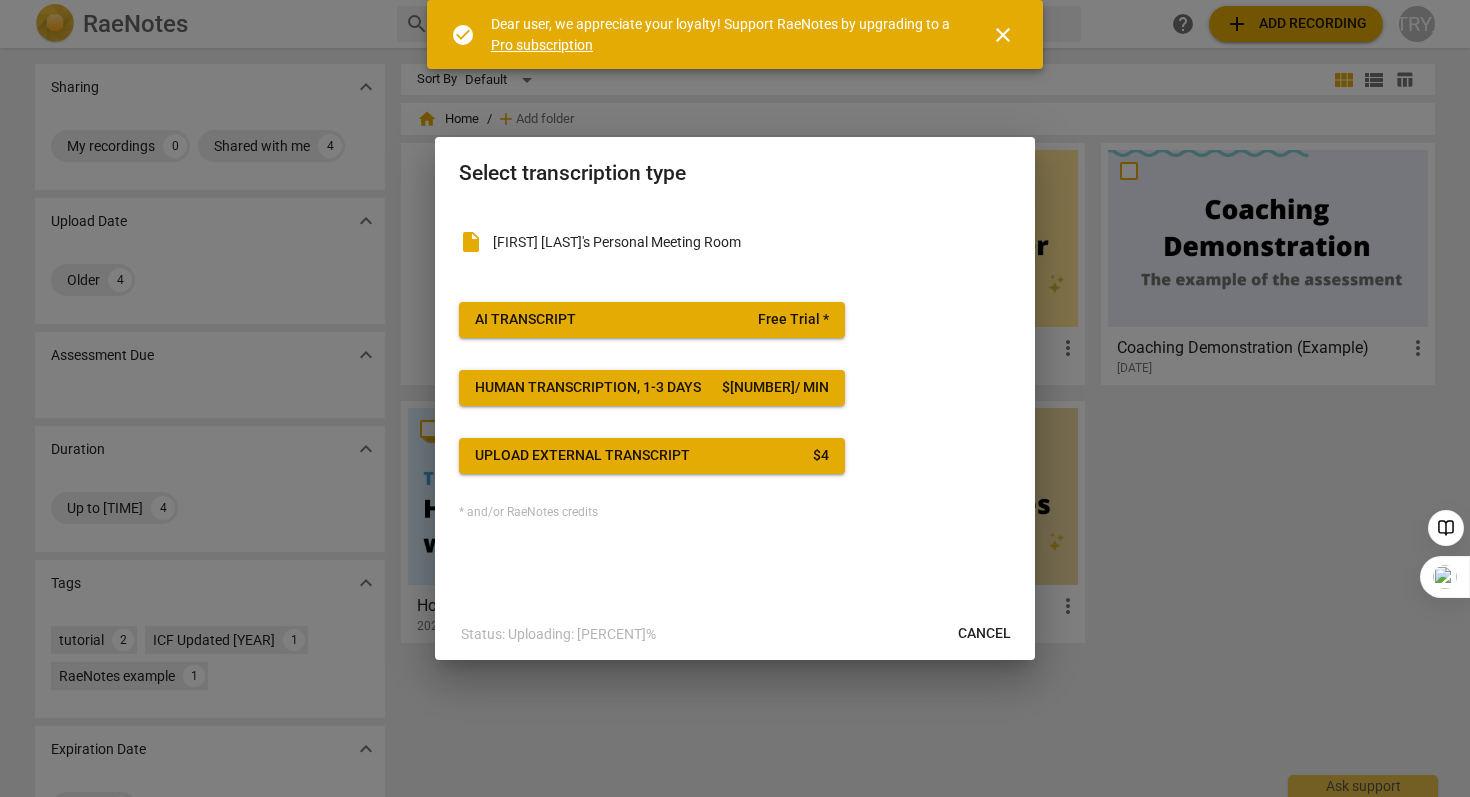 click on "AI Transcript Free Trial *" at bounding box center [652, 320] 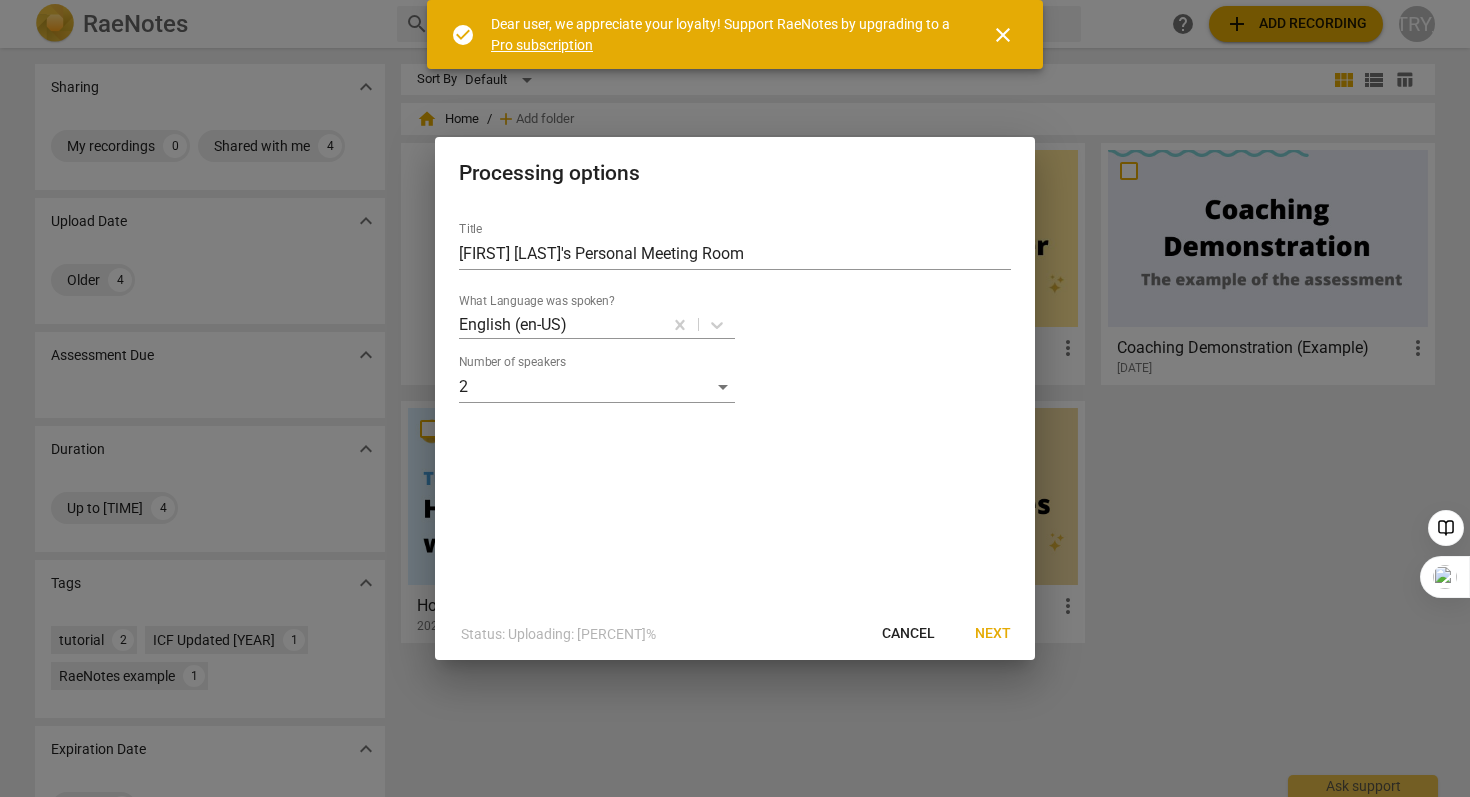 click on "Next" at bounding box center [993, 634] 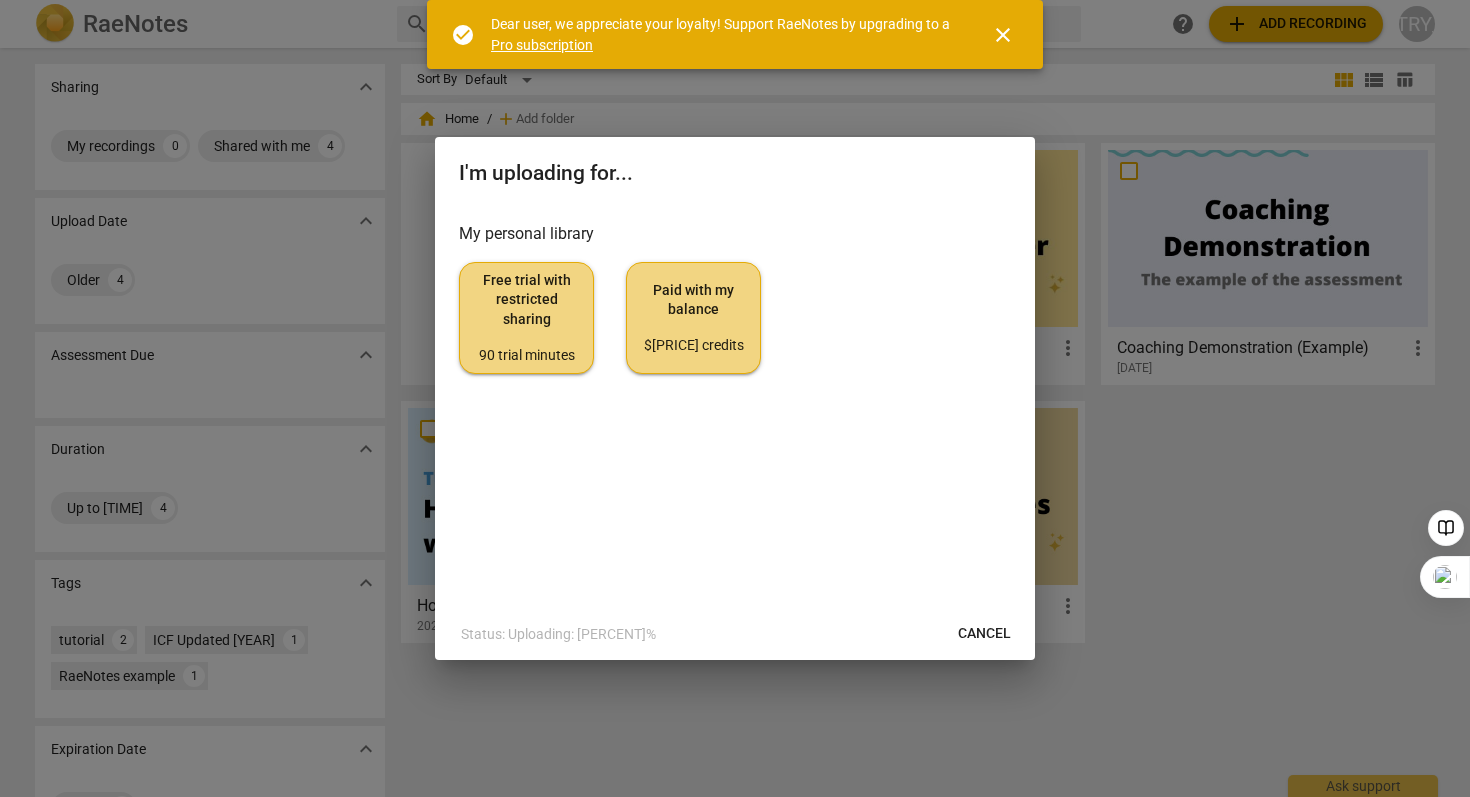 click on "Paid with my balance $[PRICE] credits" at bounding box center [693, 318] 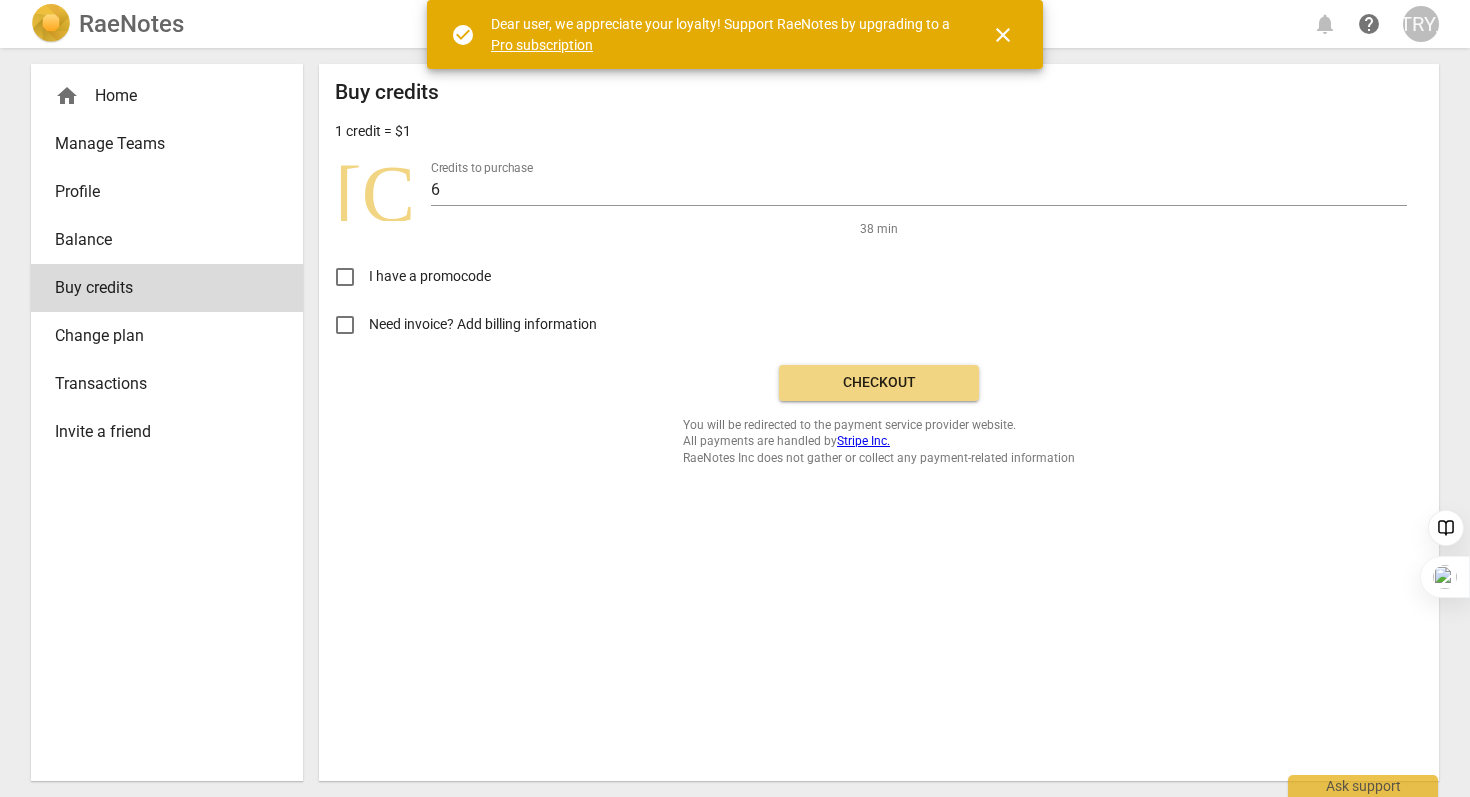 click on "close" at bounding box center (1003, 35) 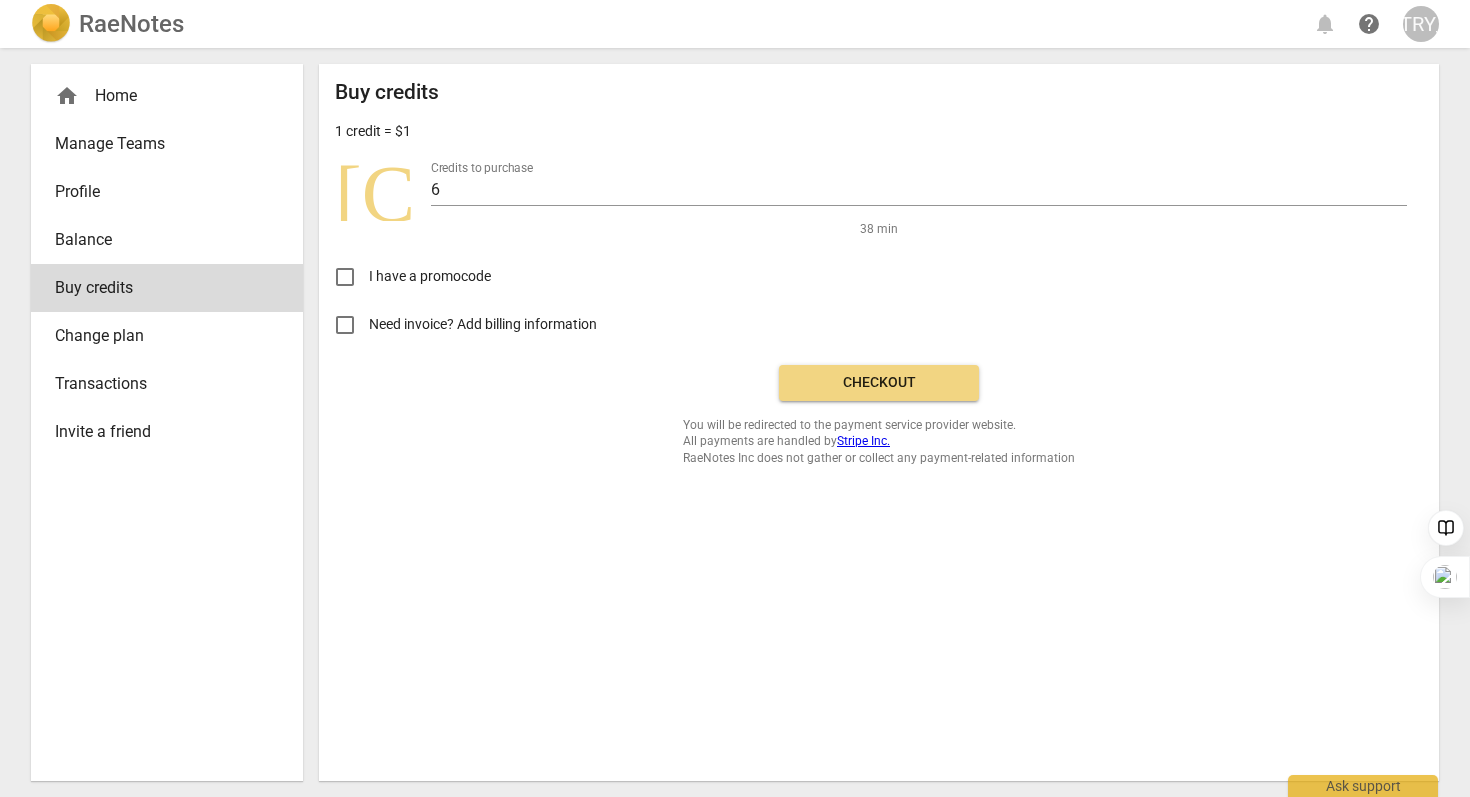 click on "Need invoice? Add billing information" at bounding box center [345, 325] 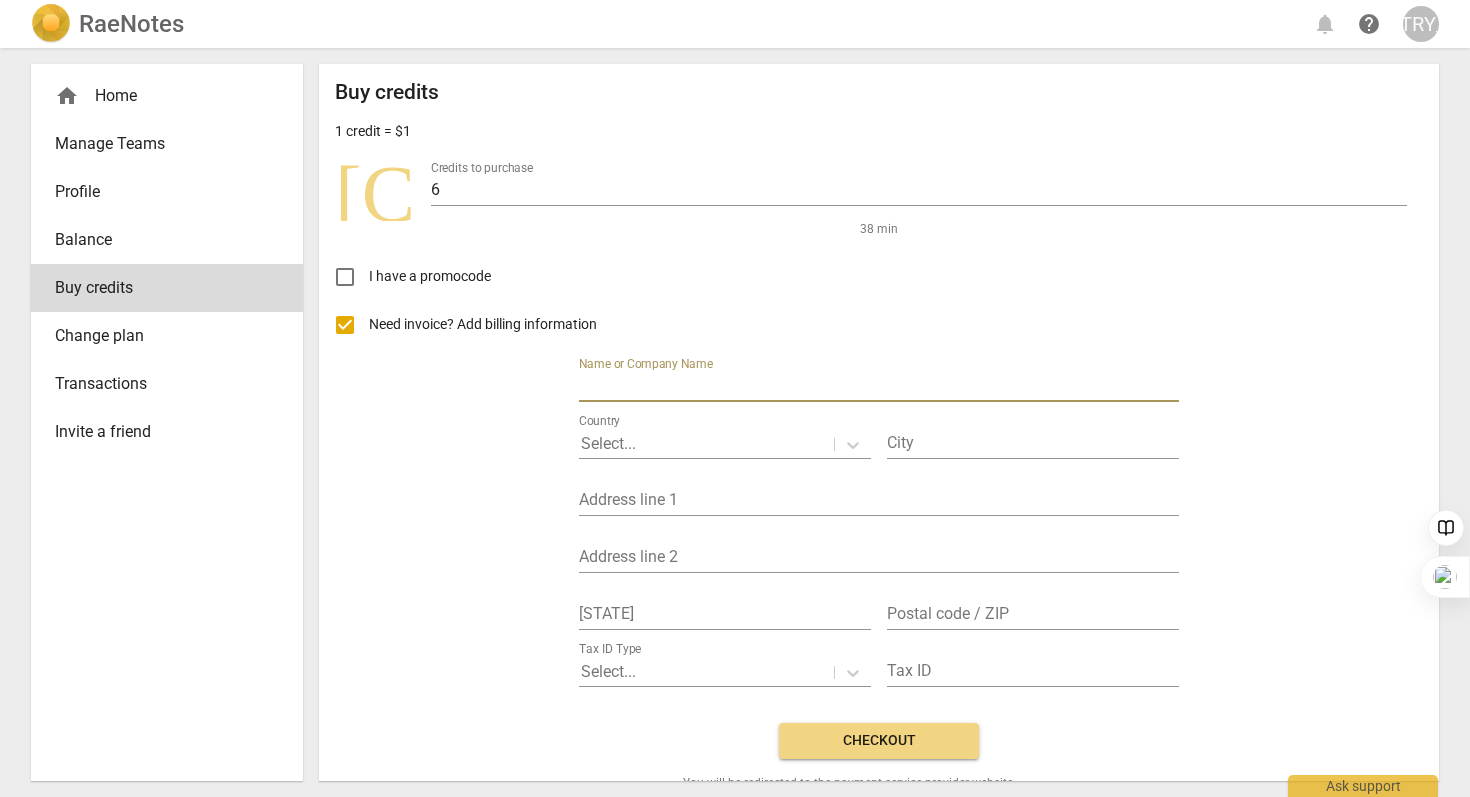 click at bounding box center [879, 387] 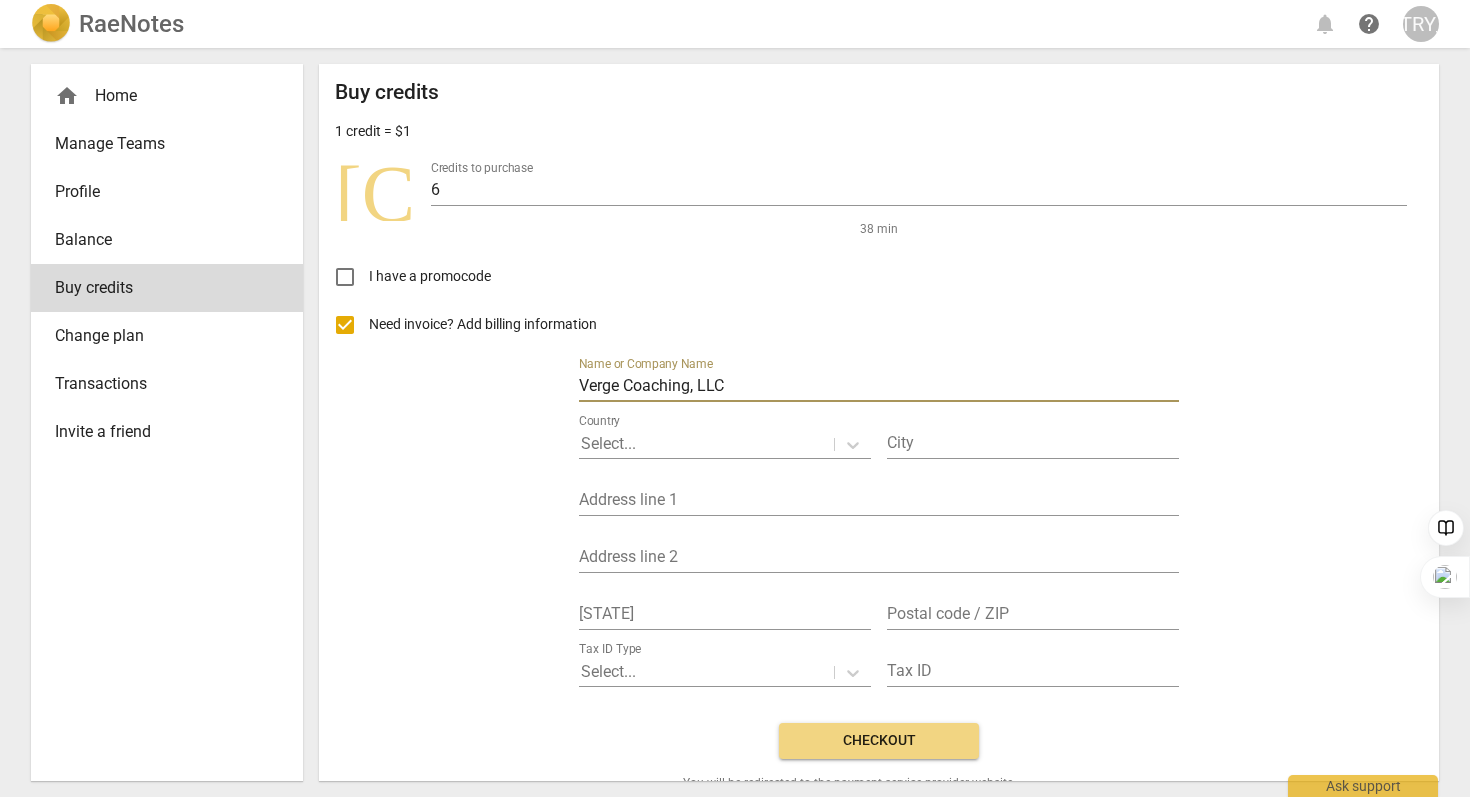 type on "[CITY]" 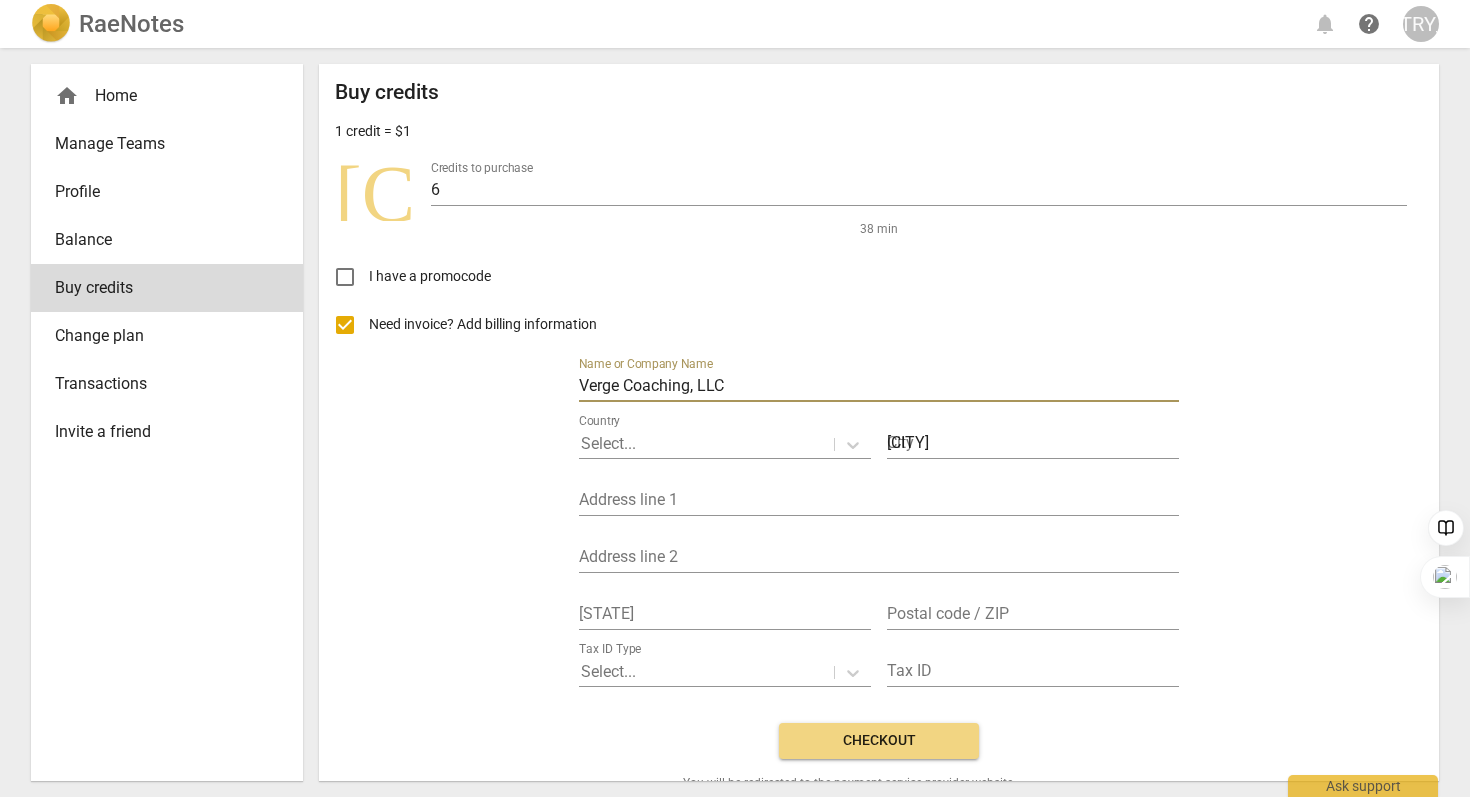 type on "[NUMBER] [STREET]" 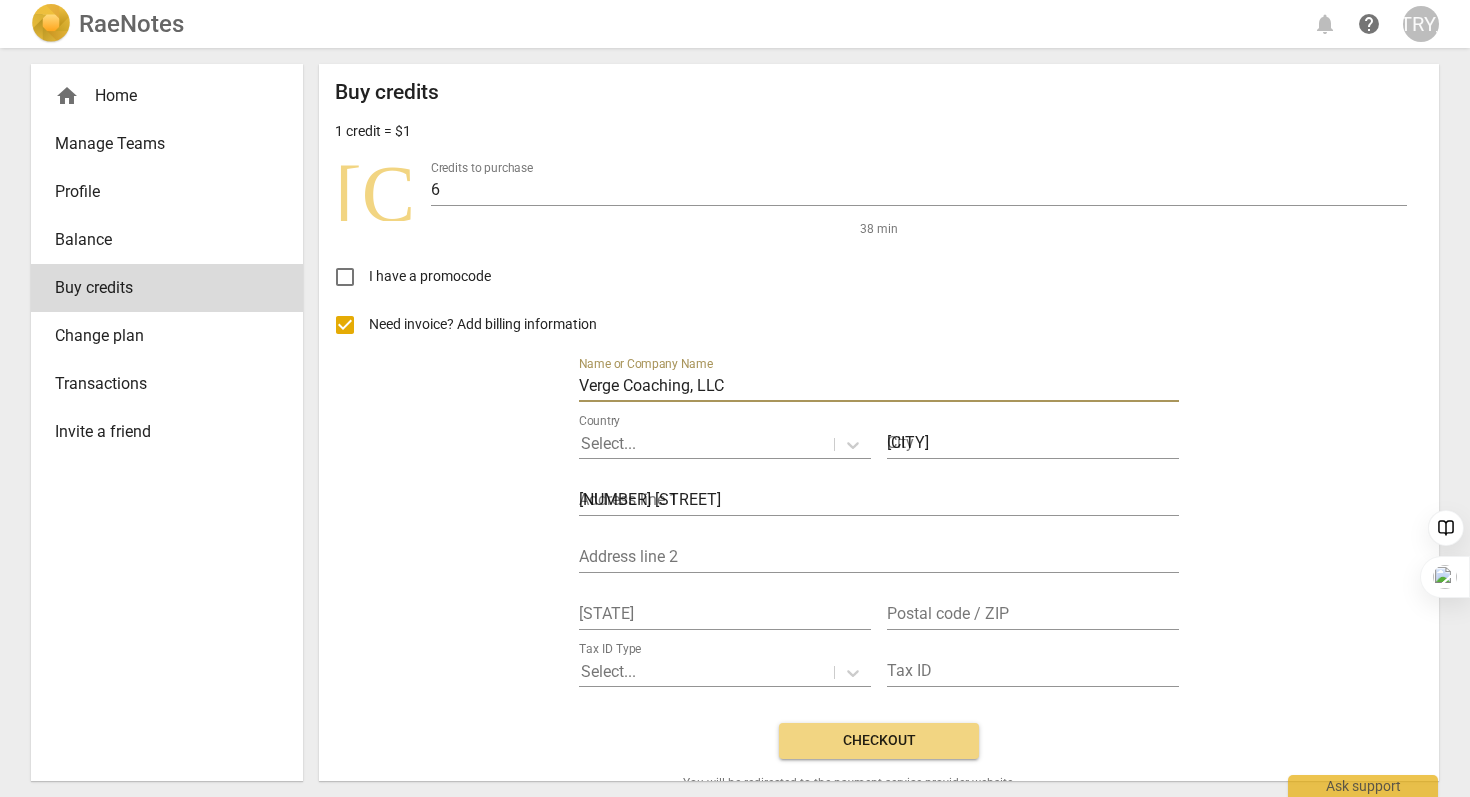 type on "[COUNTRY_CODE]" 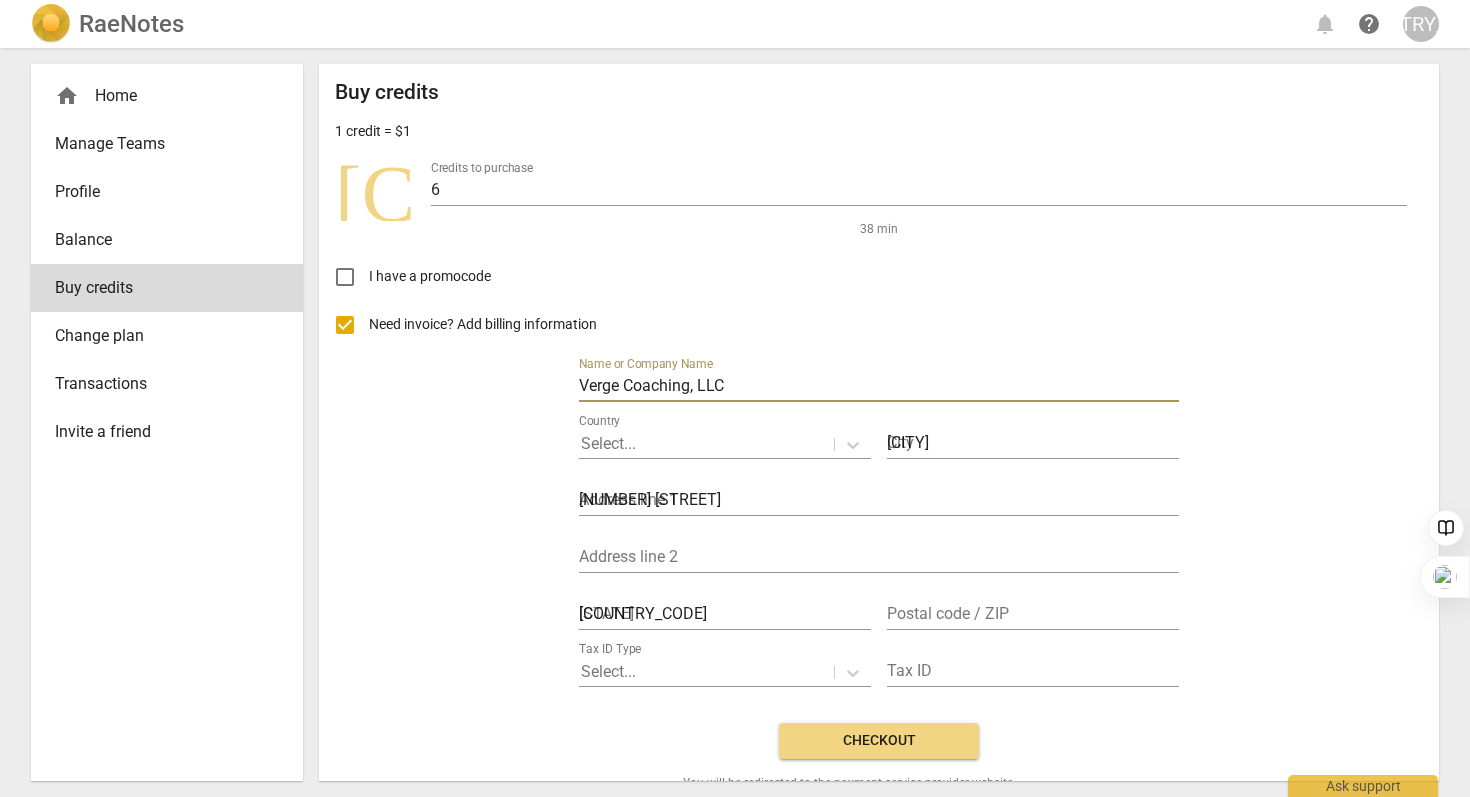 type on "[POSTAL_CODE]" 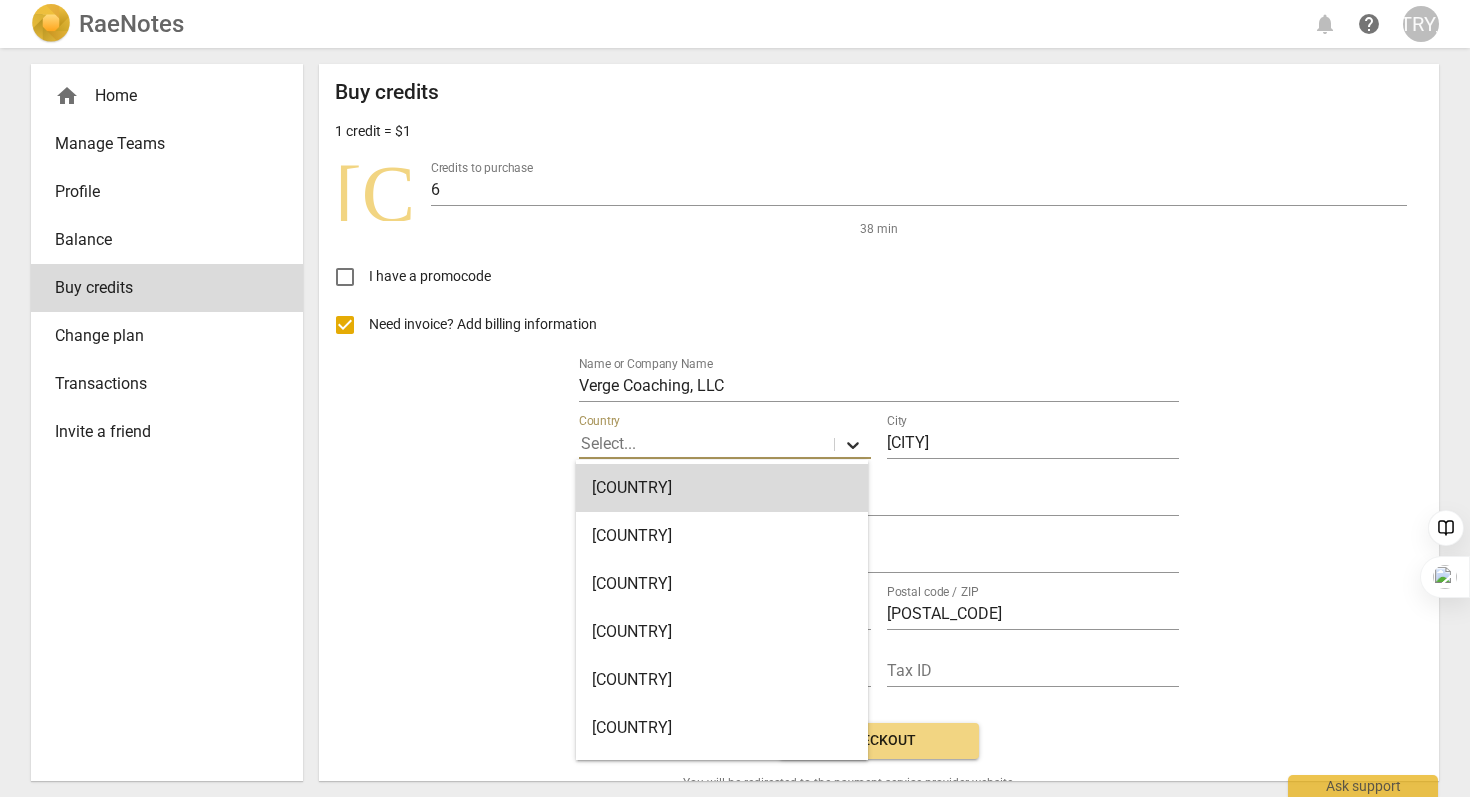 click 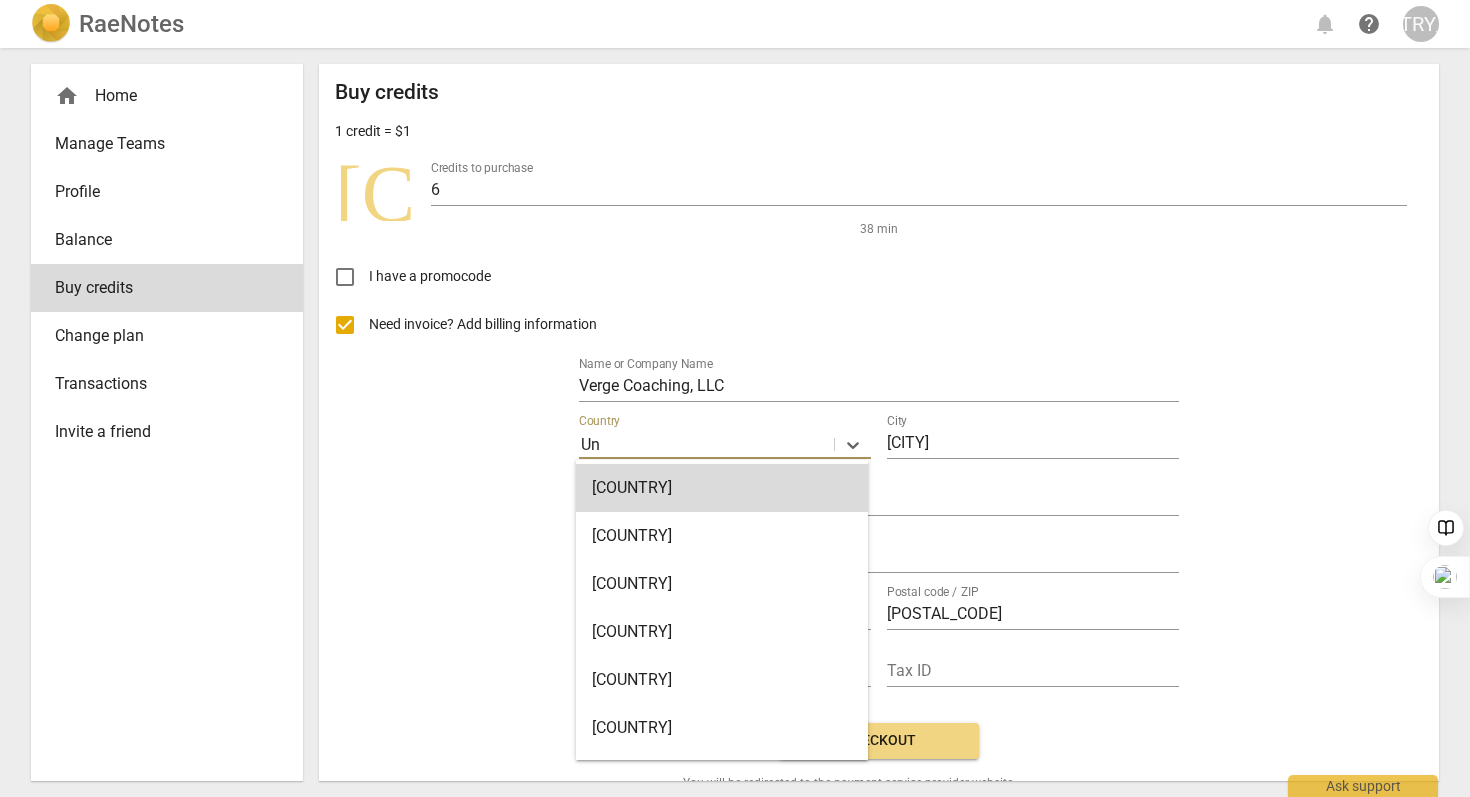 type on "[COUNTRY]" 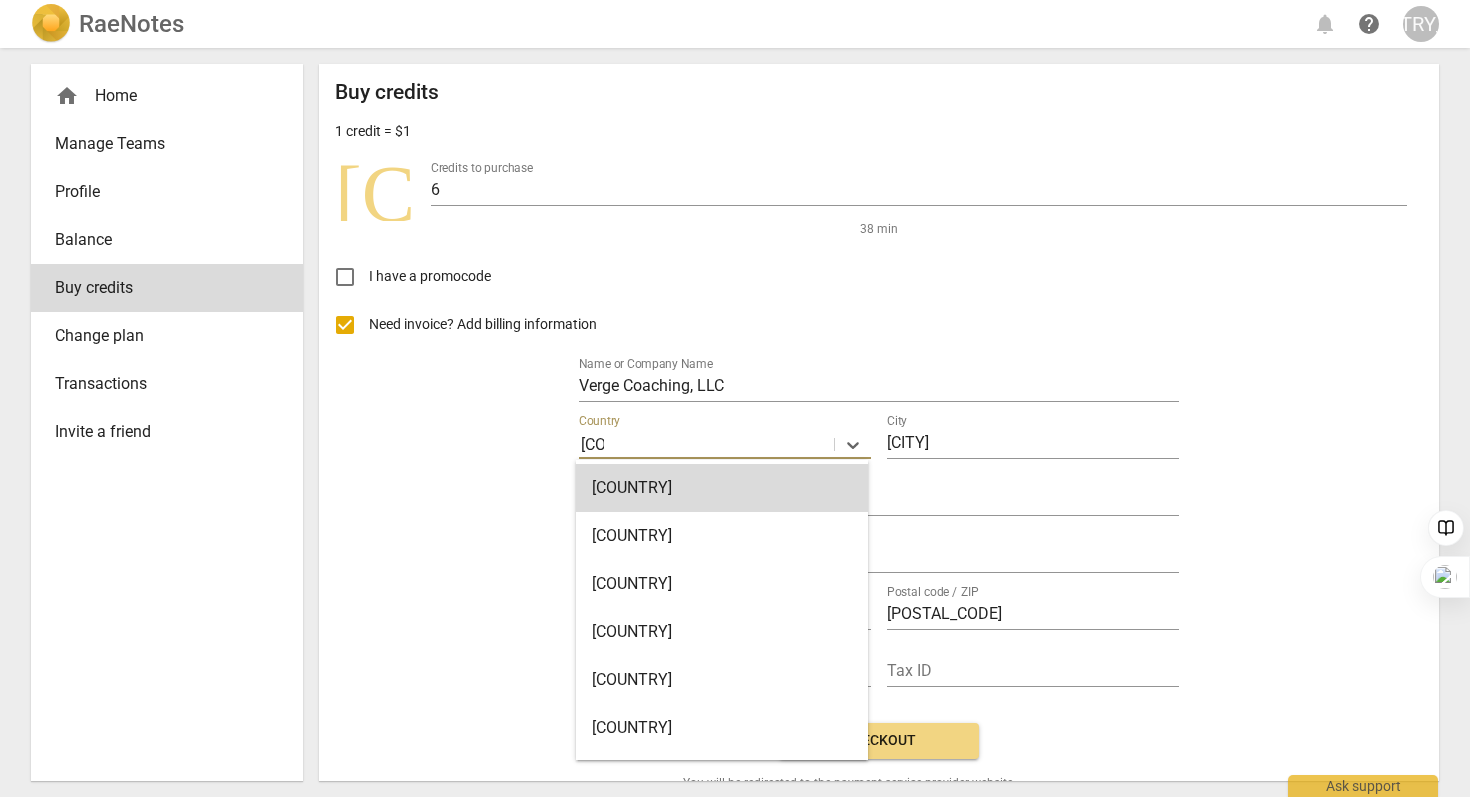 type 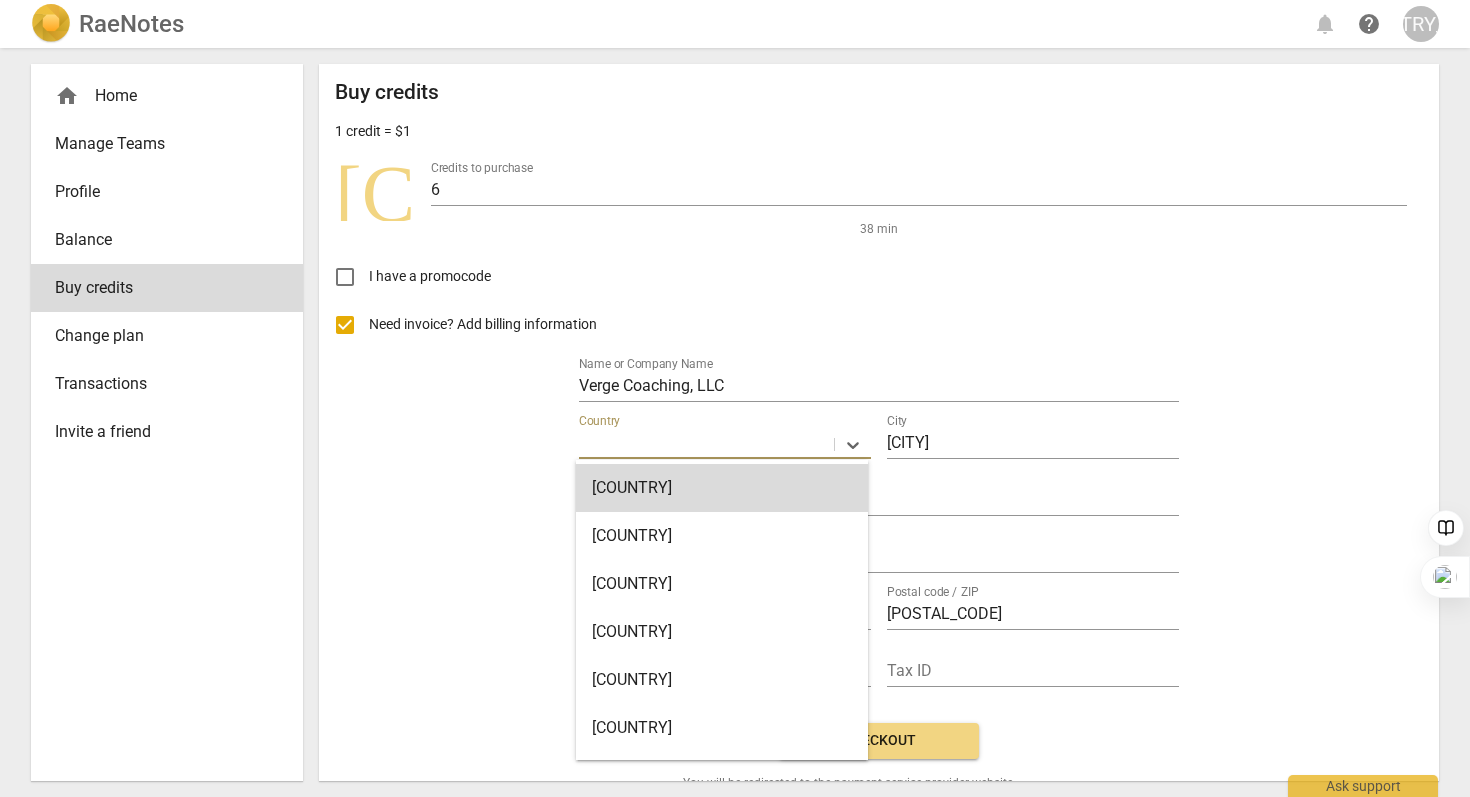 type on "[NUMBER]" 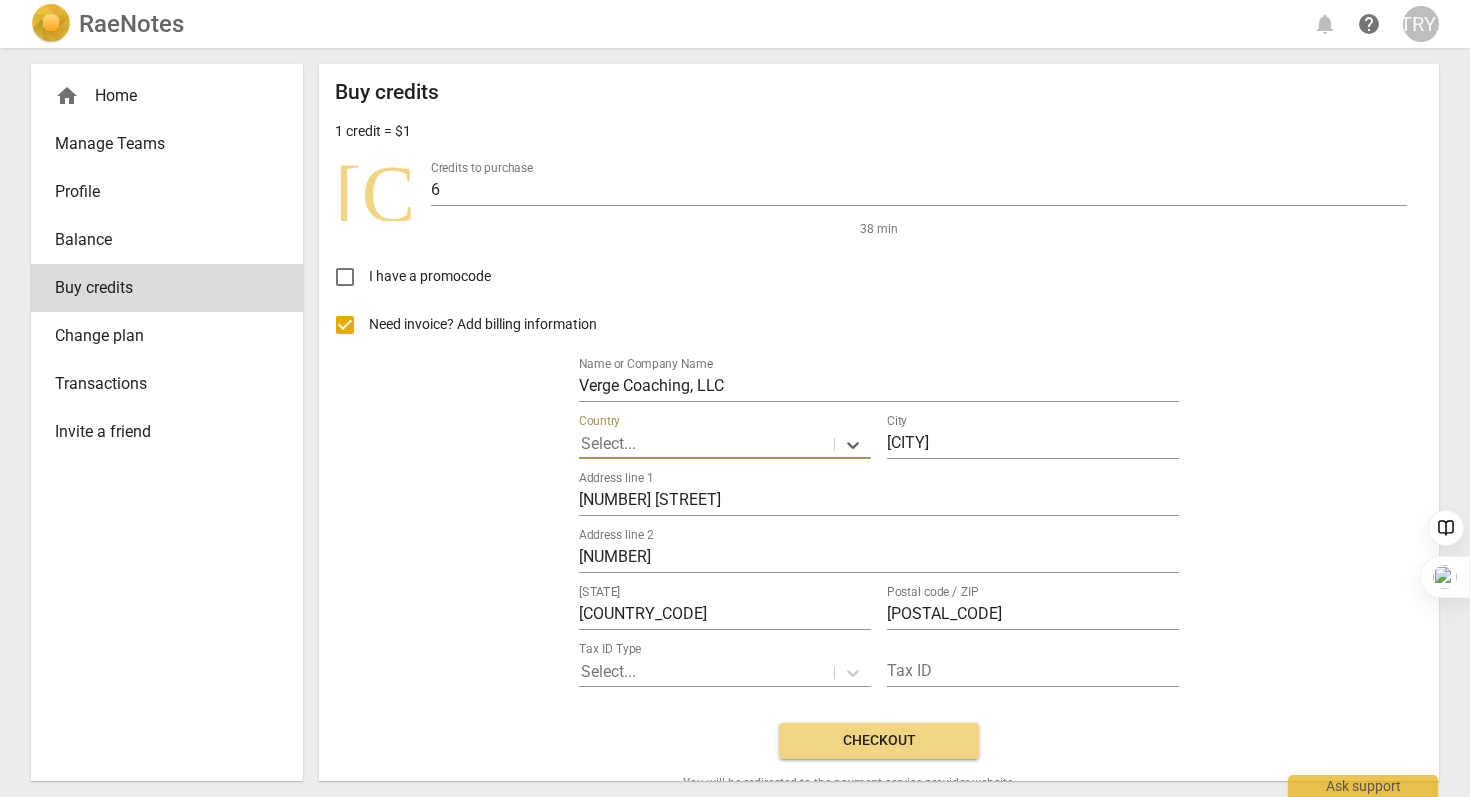click at bounding box center (706, 444) 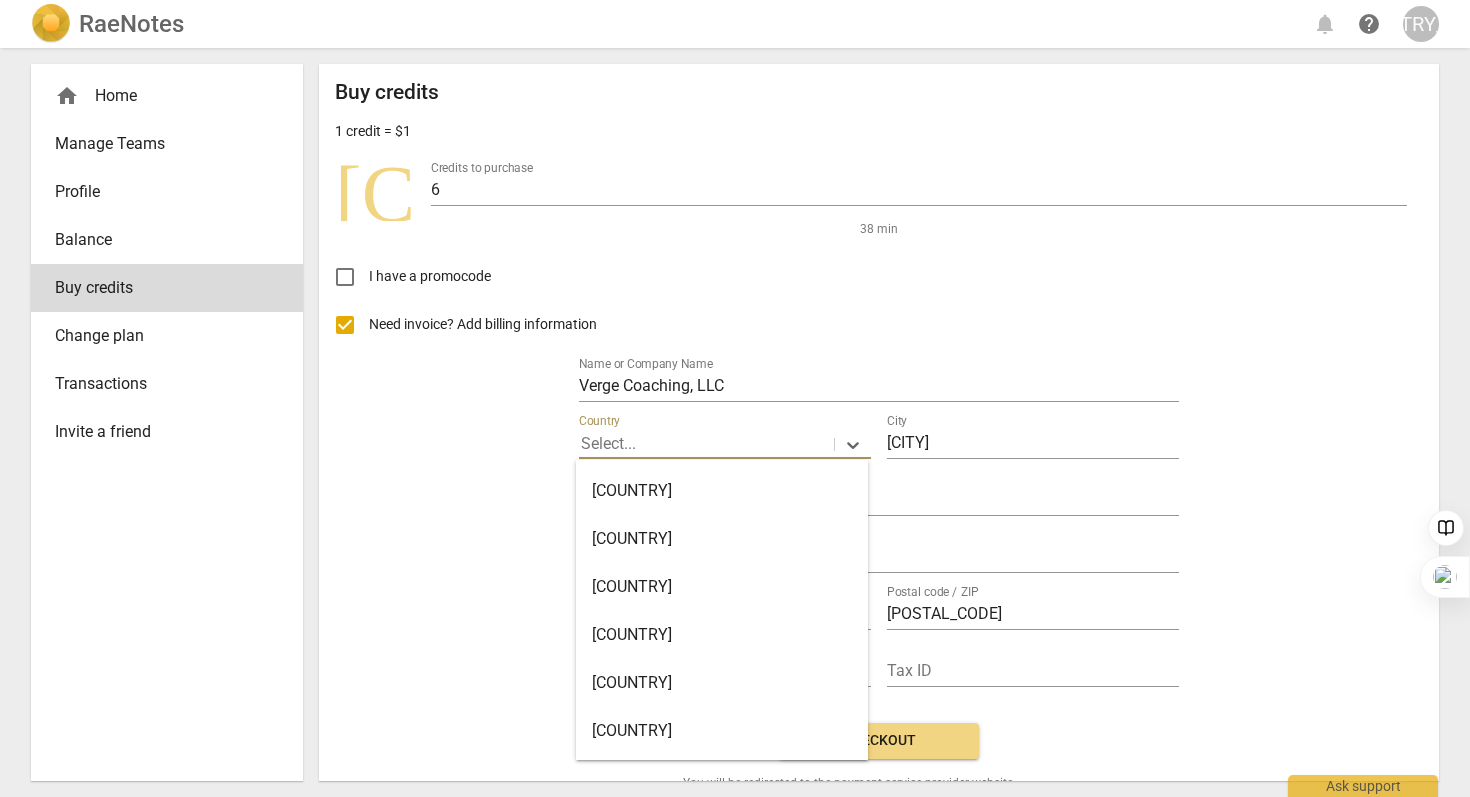 scroll, scrollTop: 4117, scrollLeft: 0, axis: vertical 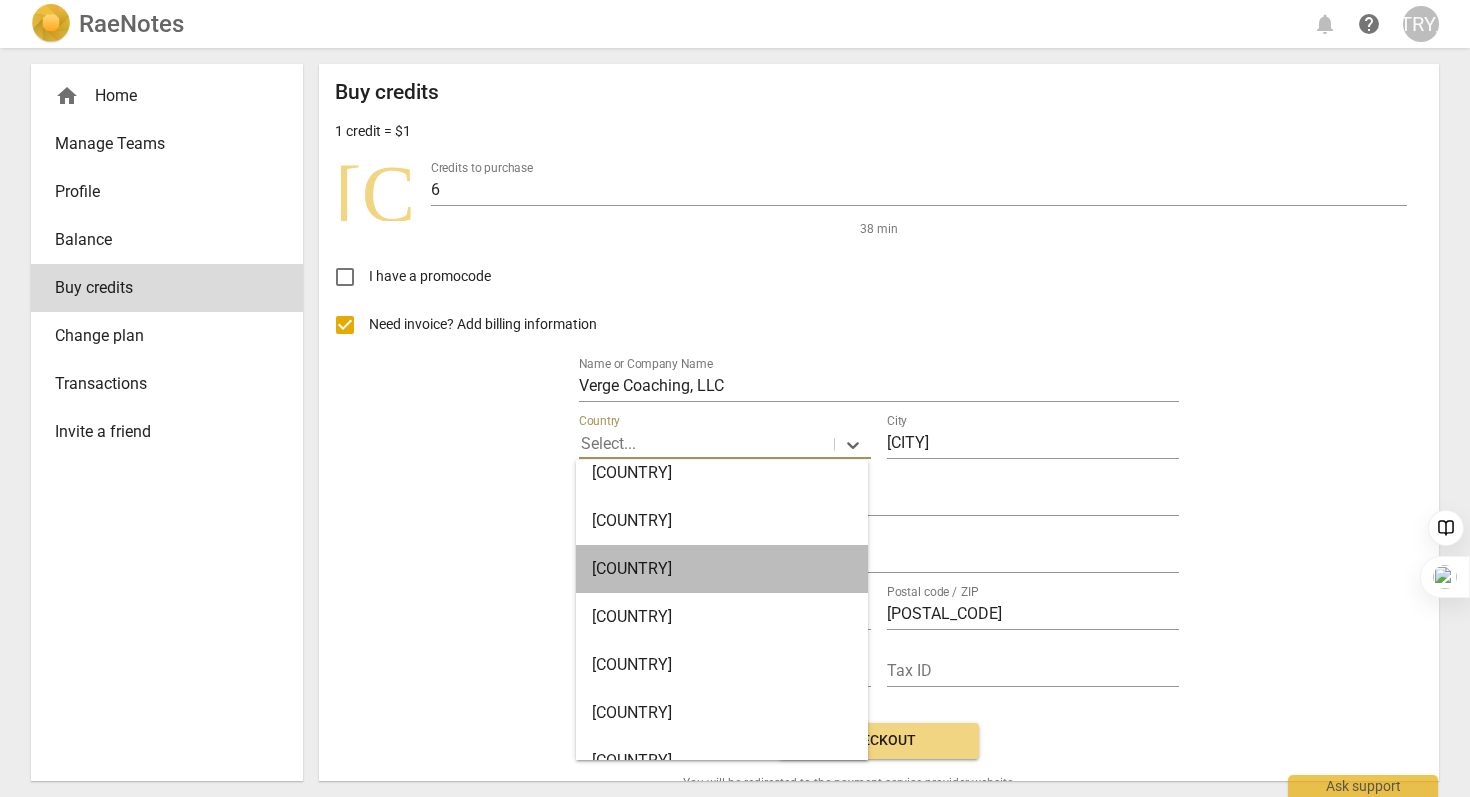 click on "[COUNTRY]" at bounding box center [722, 569] 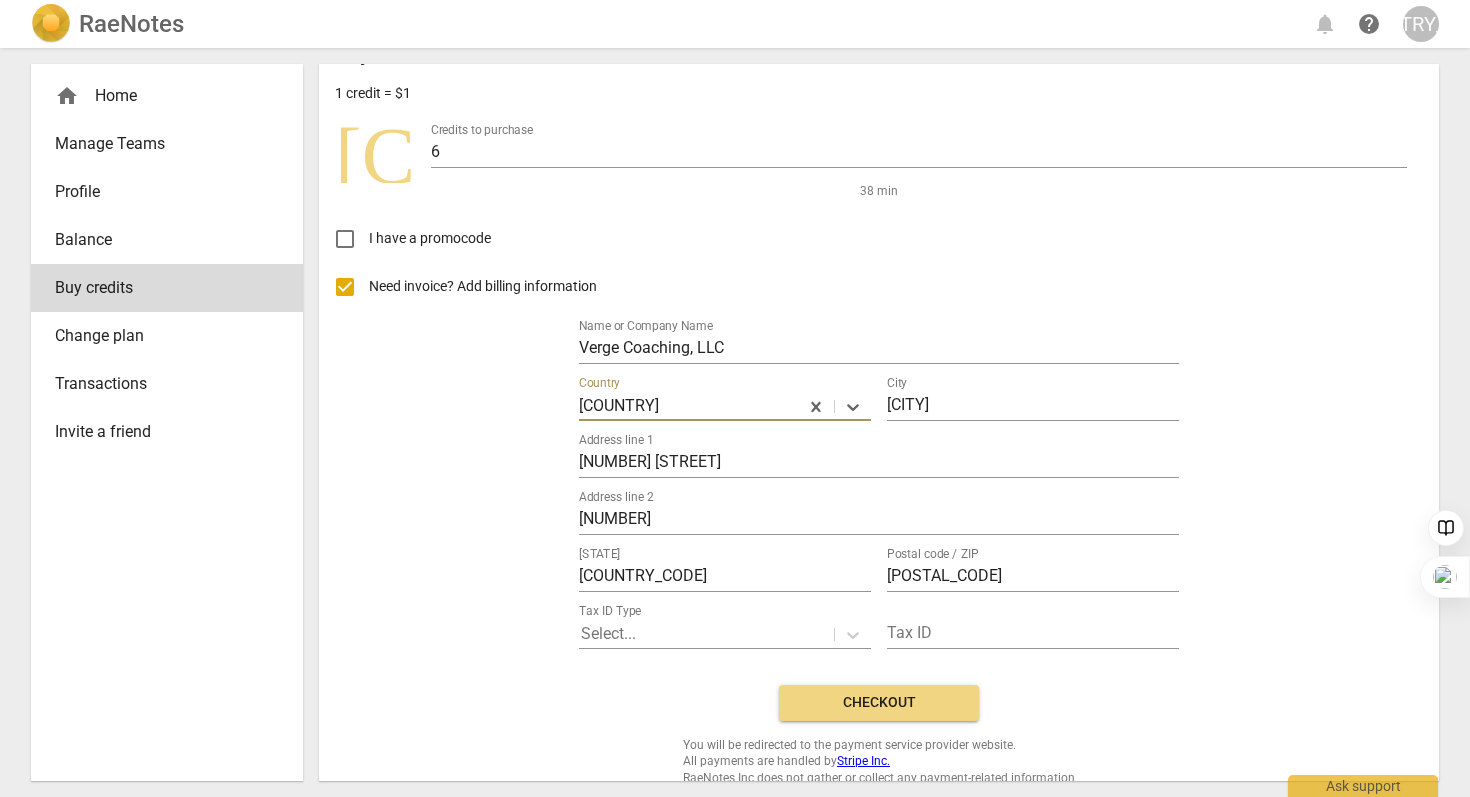 scroll, scrollTop: 59, scrollLeft: 0, axis: vertical 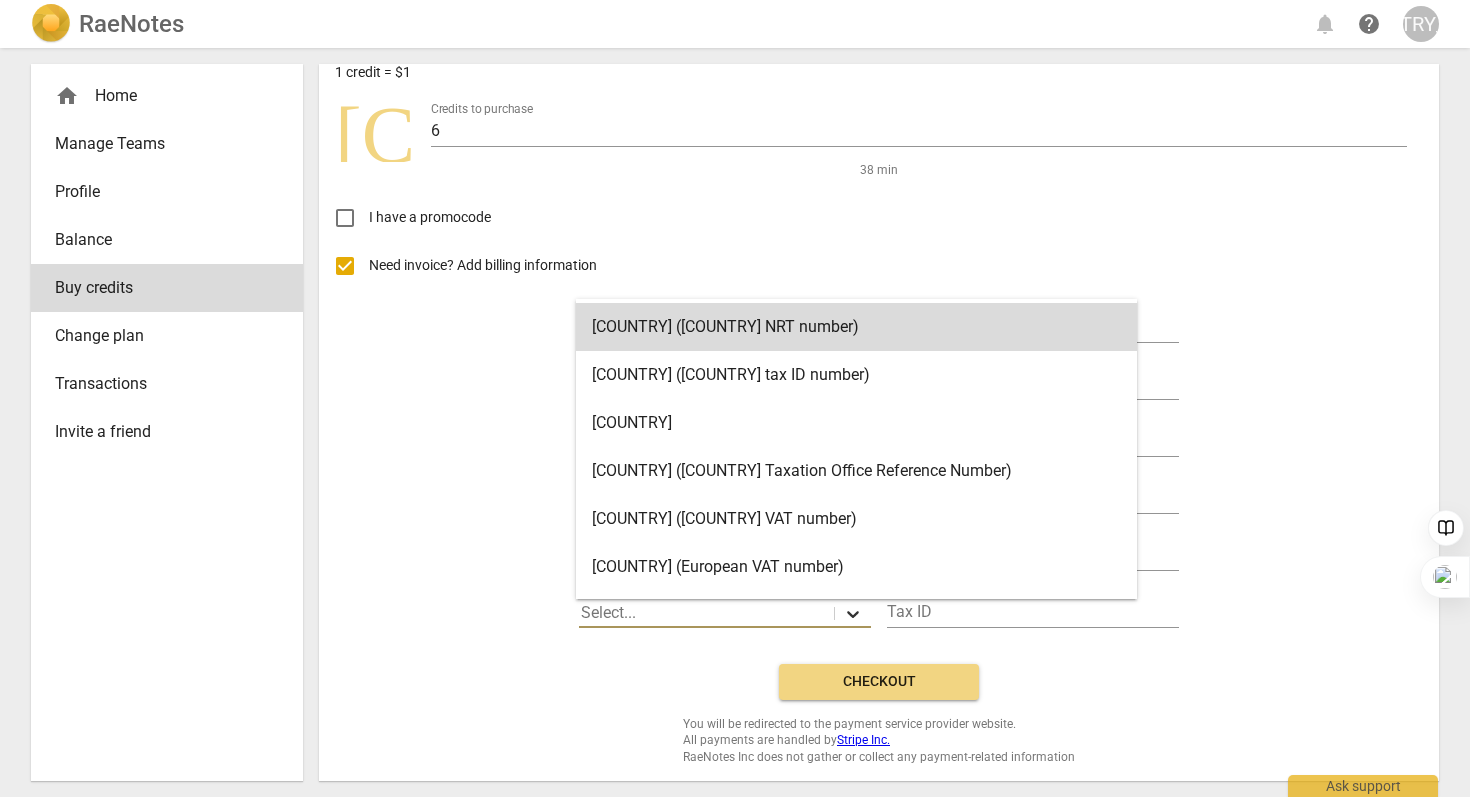 click 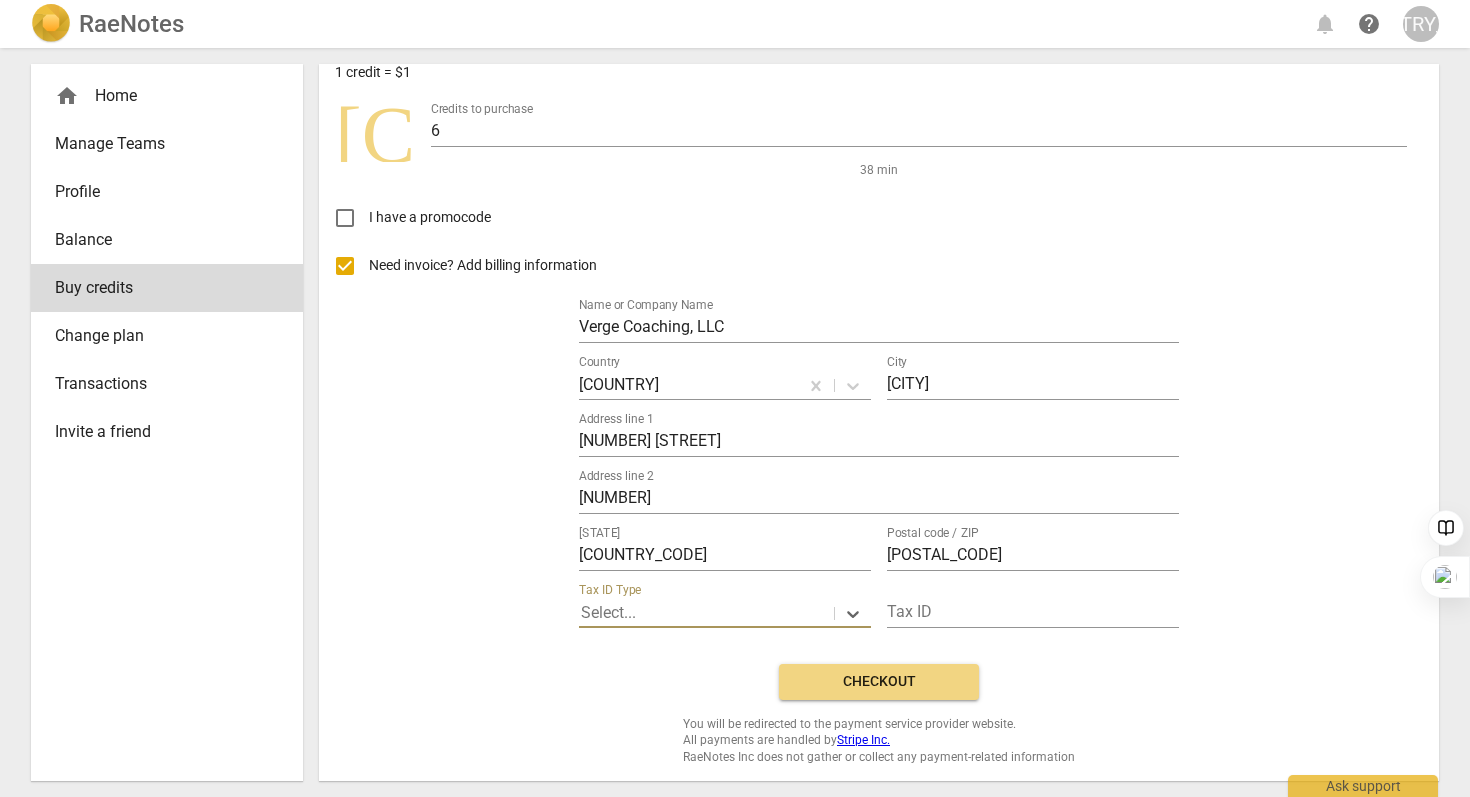 click at bounding box center [706, 613] 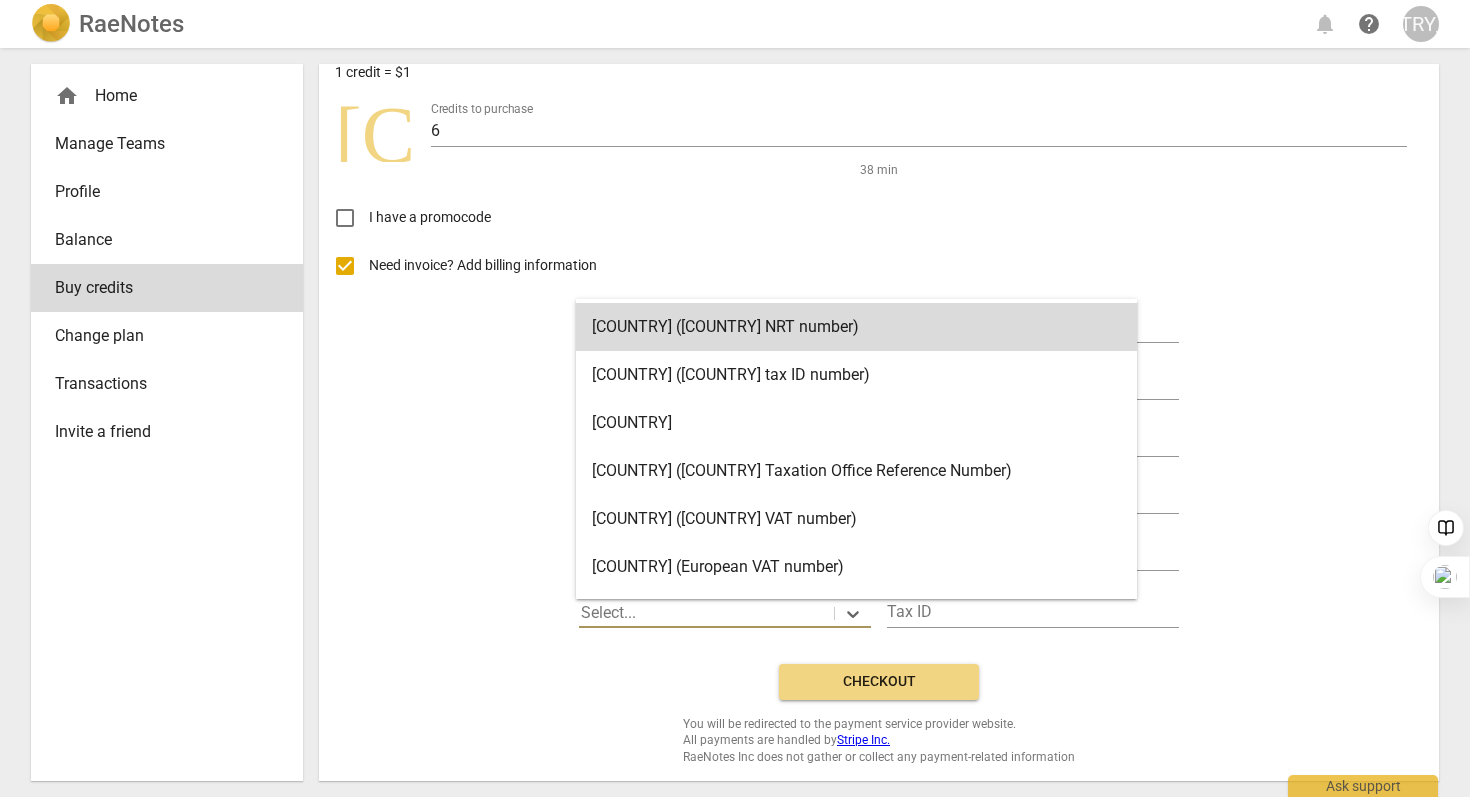 click at bounding box center [706, 613] 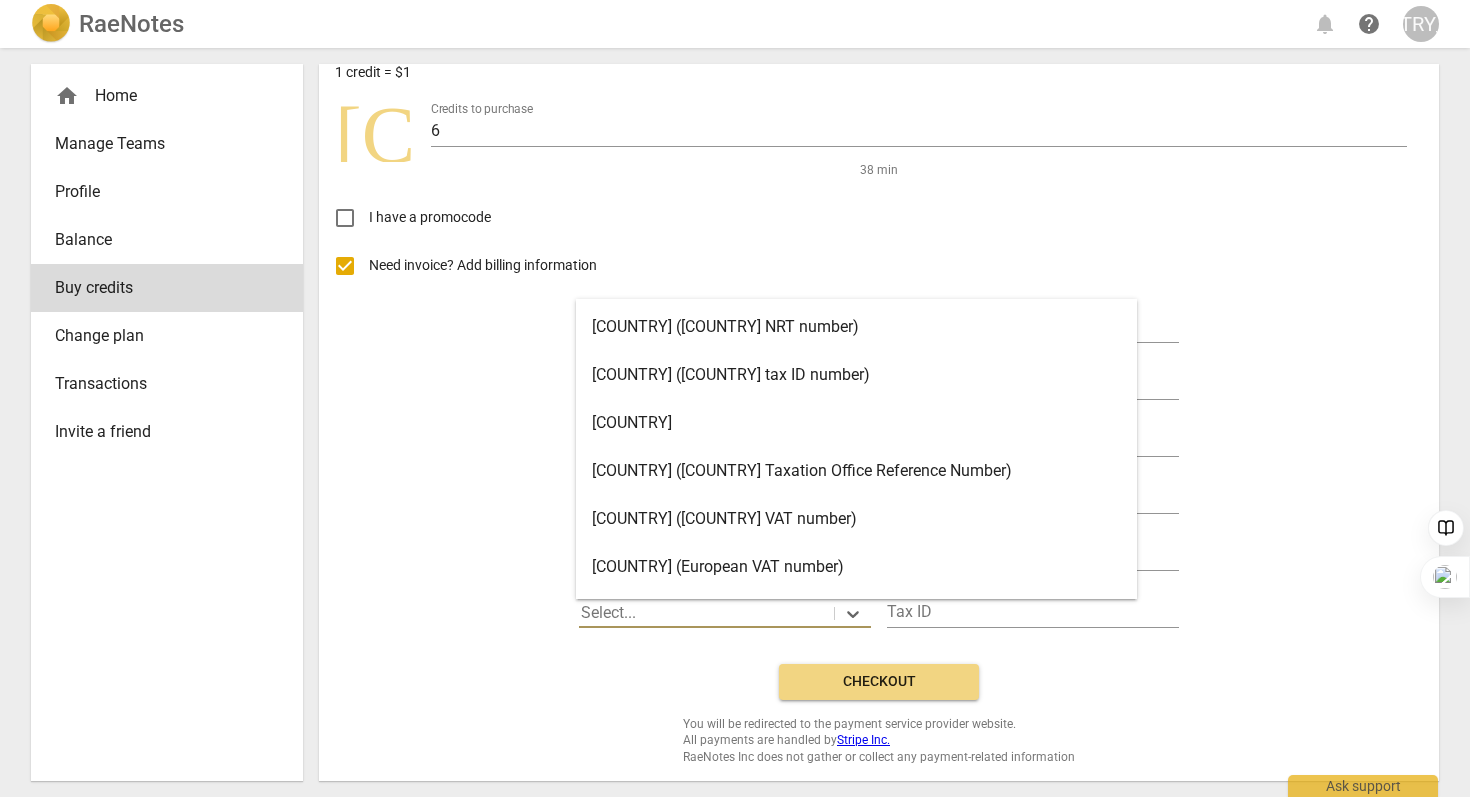 scroll, scrollTop: 8, scrollLeft: 0, axis: vertical 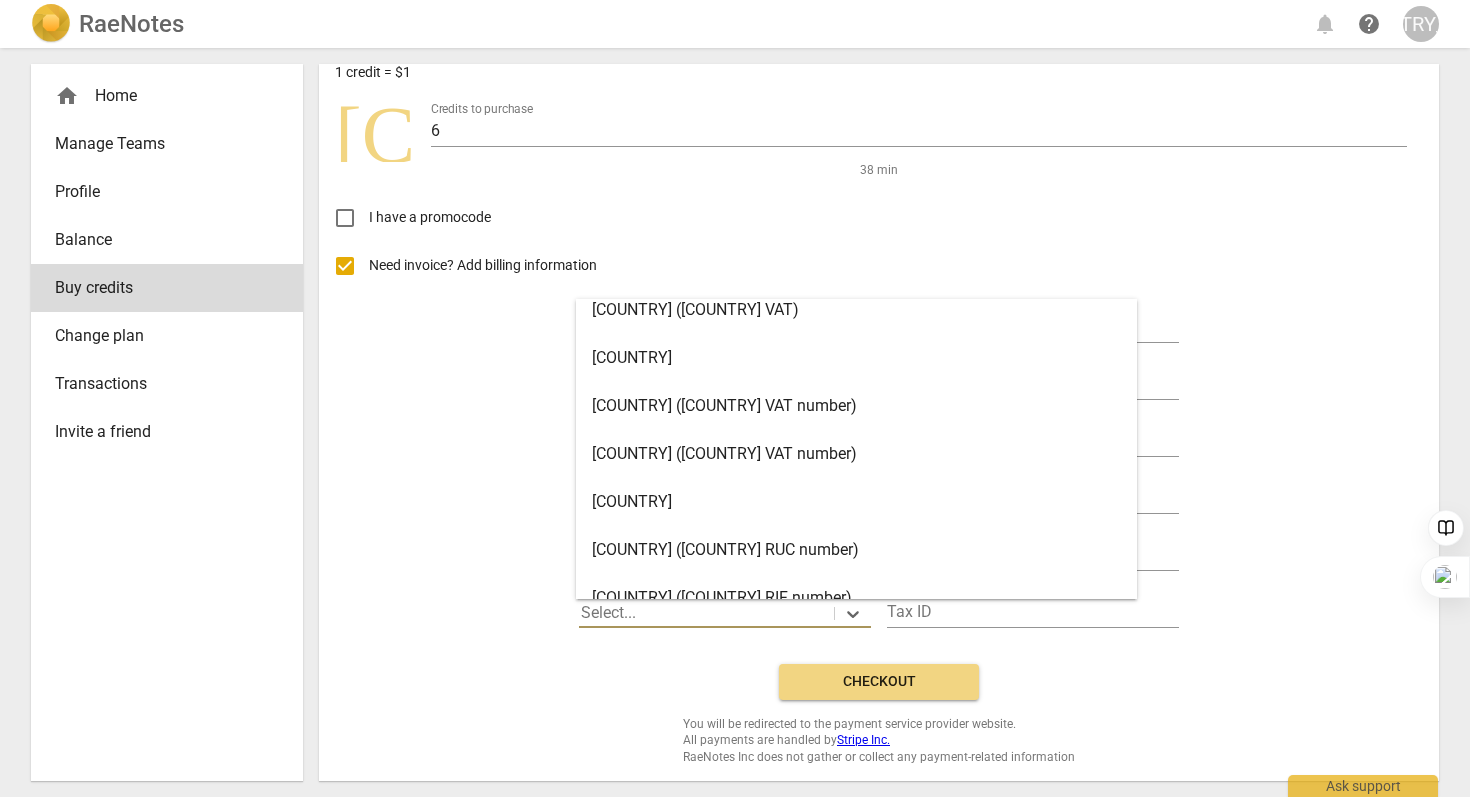 click on "[COUNTRY]" at bounding box center [856, 502] 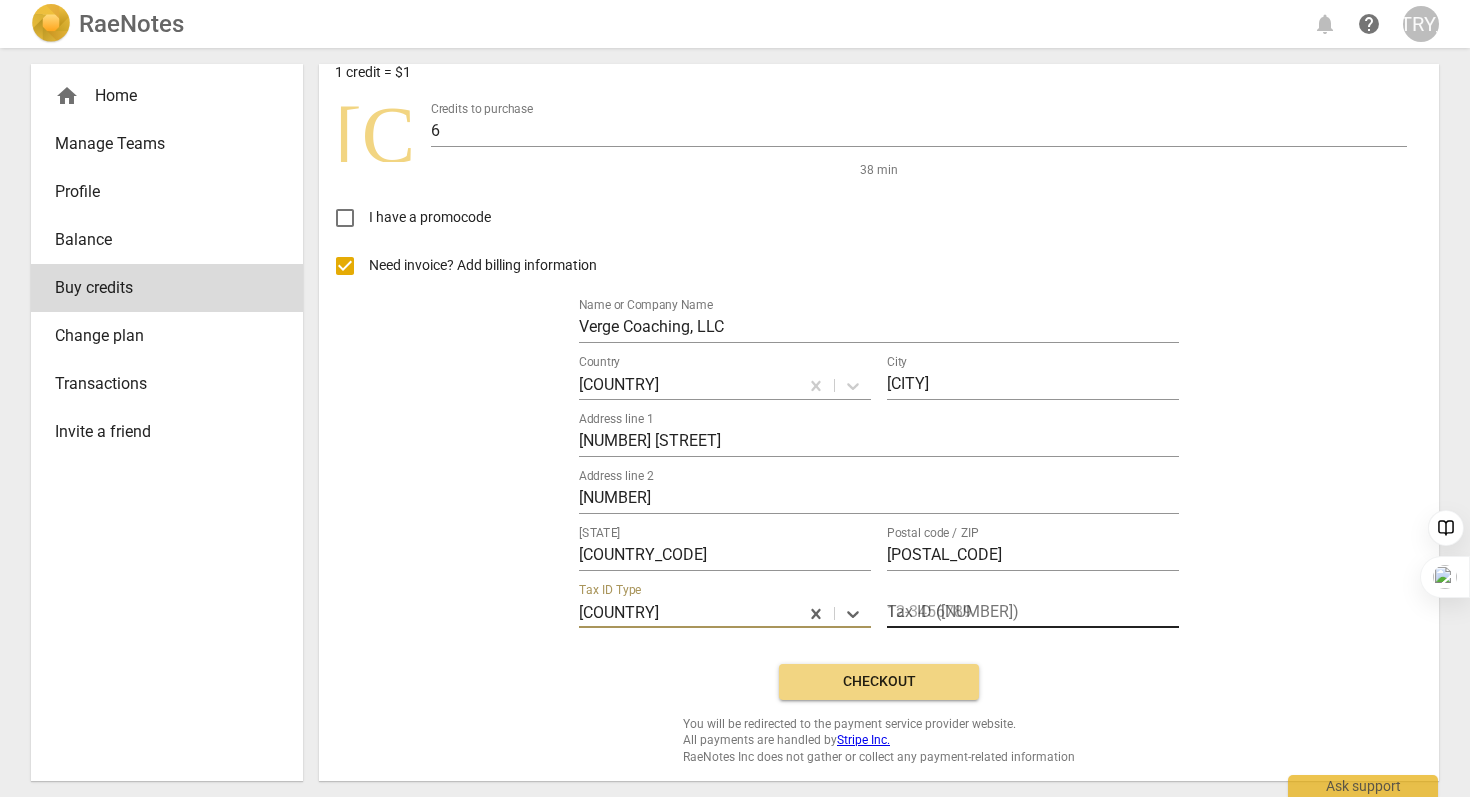 click at bounding box center (1033, 613) 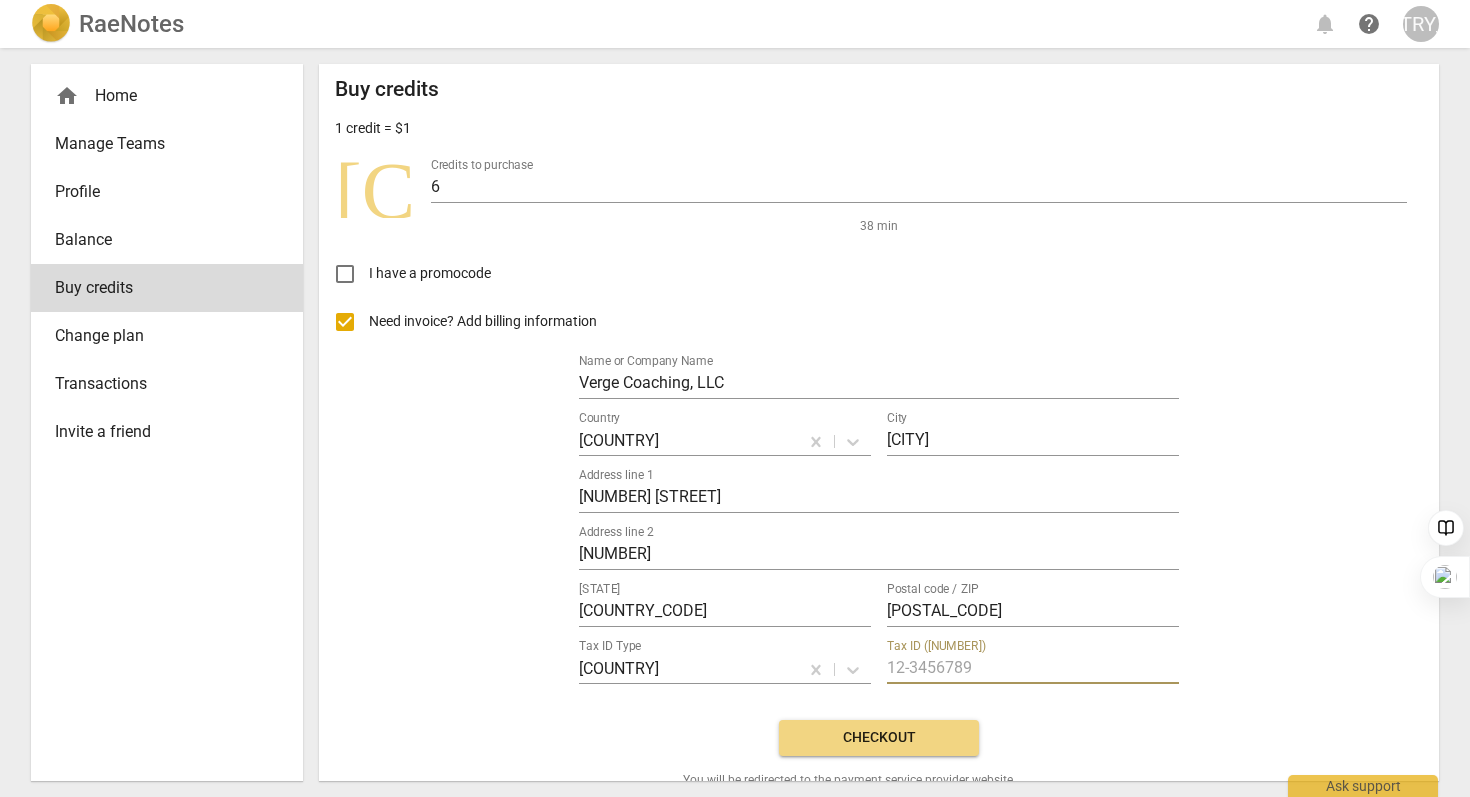 scroll, scrollTop: 0, scrollLeft: 0, axis: both 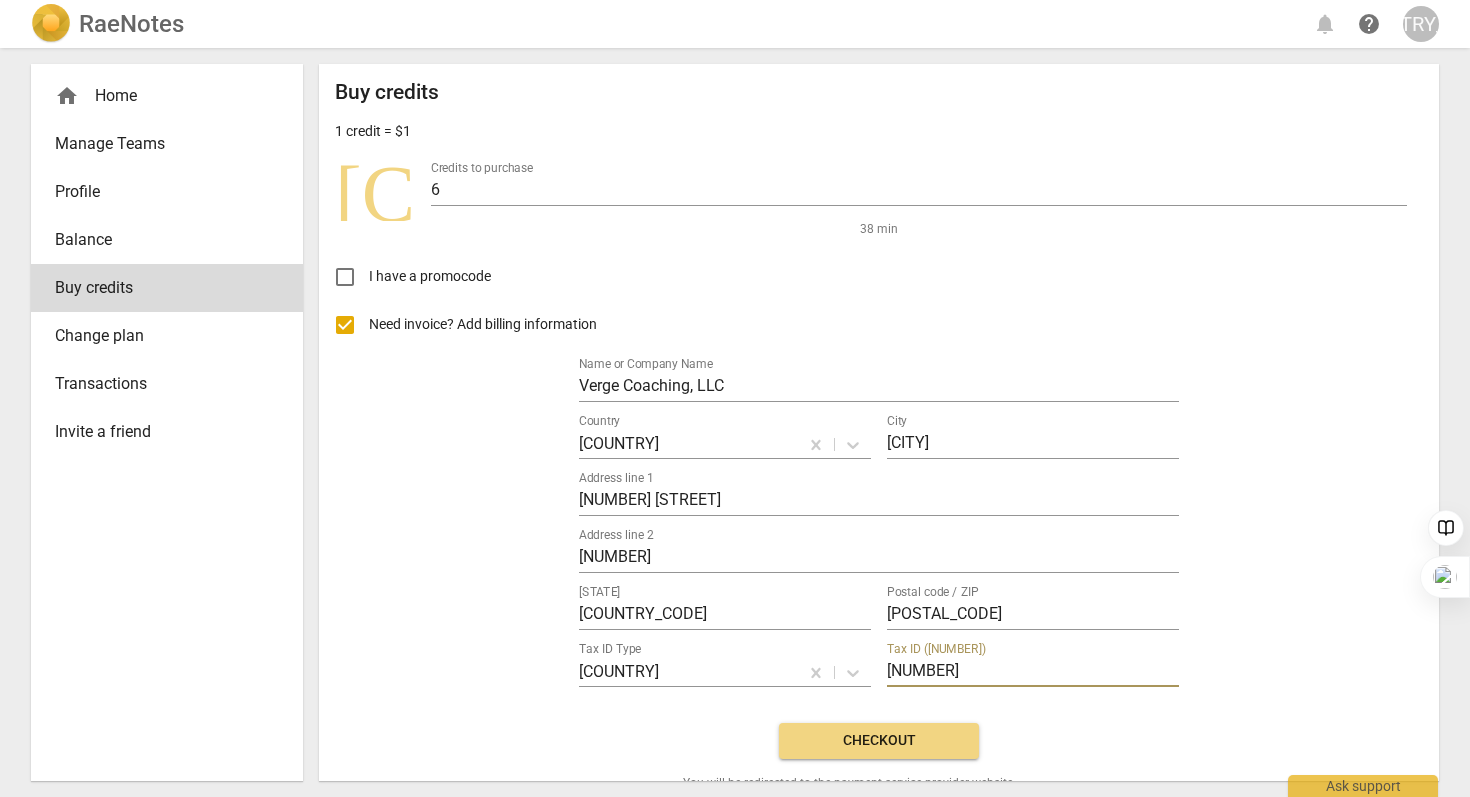 click on "[NUMBER]" at bounding box center [1033, 672] 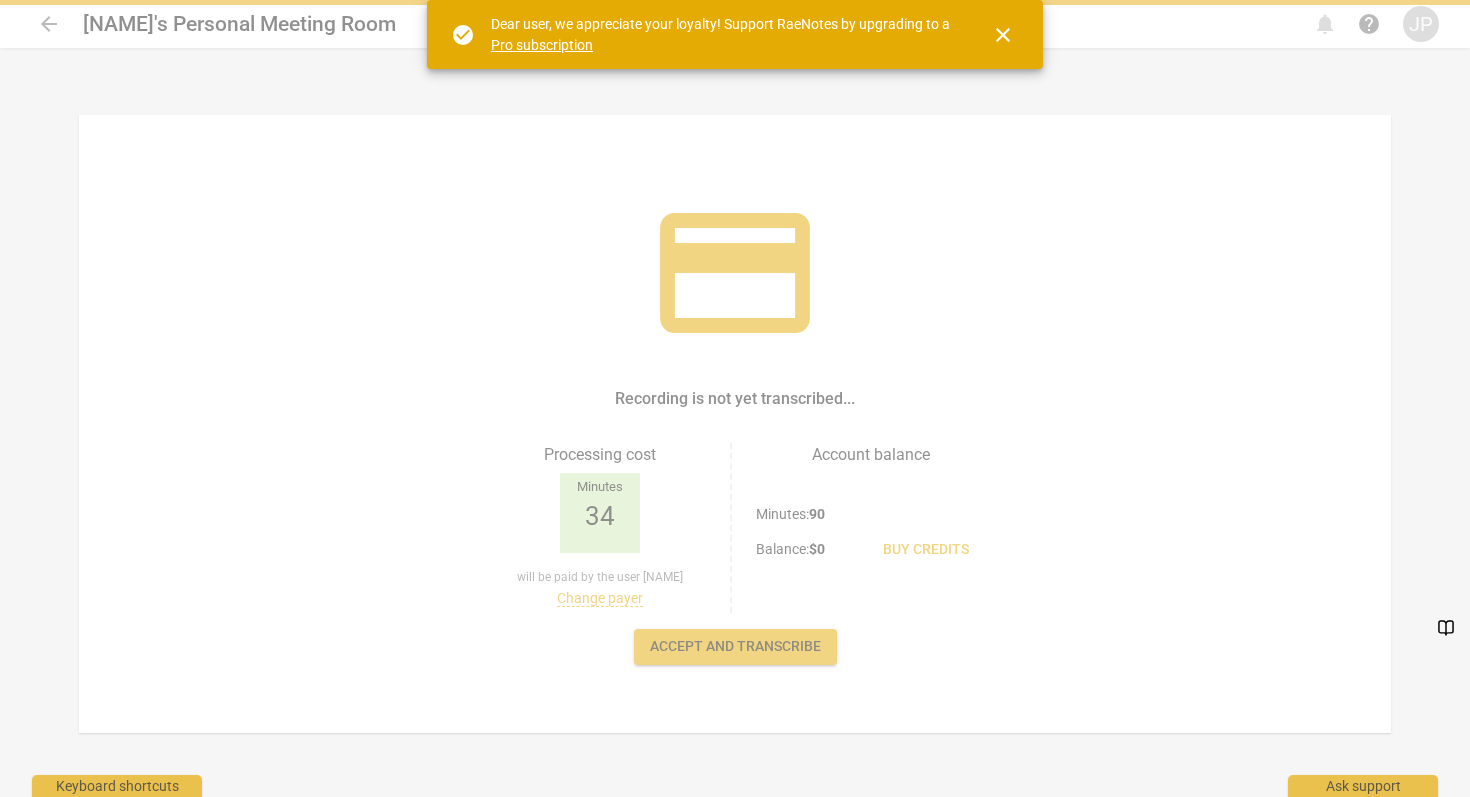 scroll, scrollTop: 0, scrollLeft: 0, axis: both 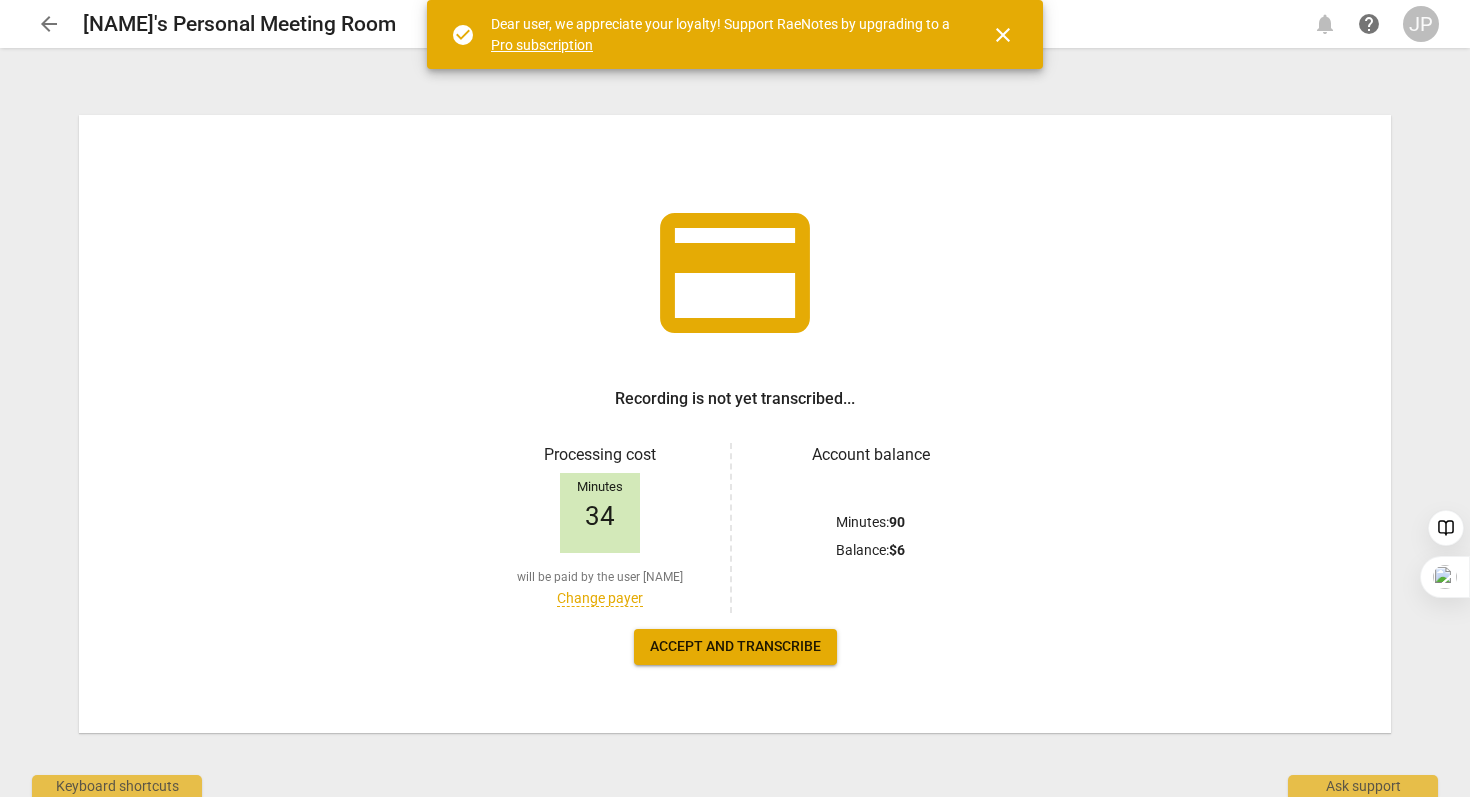 click on "close" at bounding box center (1003, 35) 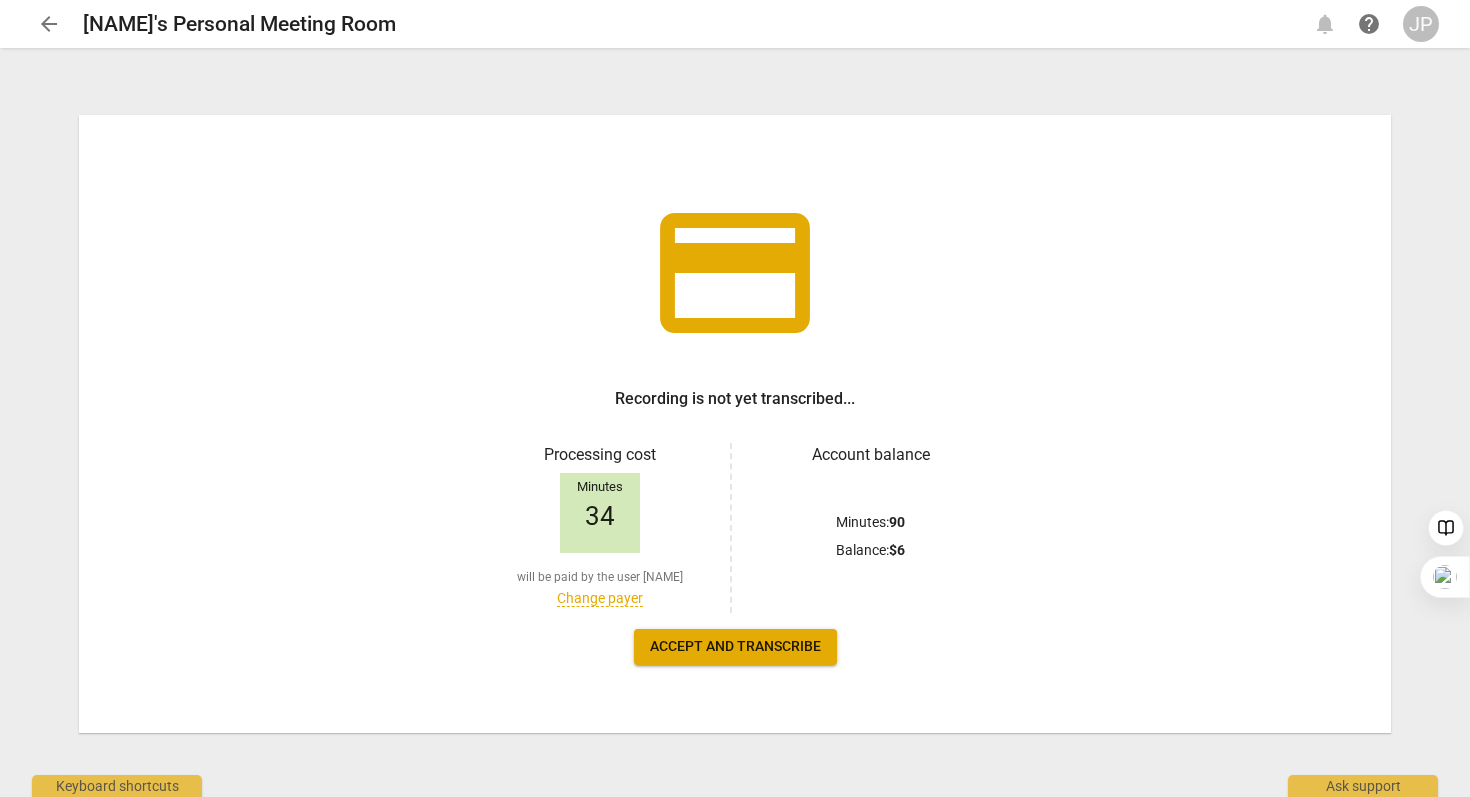click on "Accept and transcribe" at bounding box center (735, 647) 